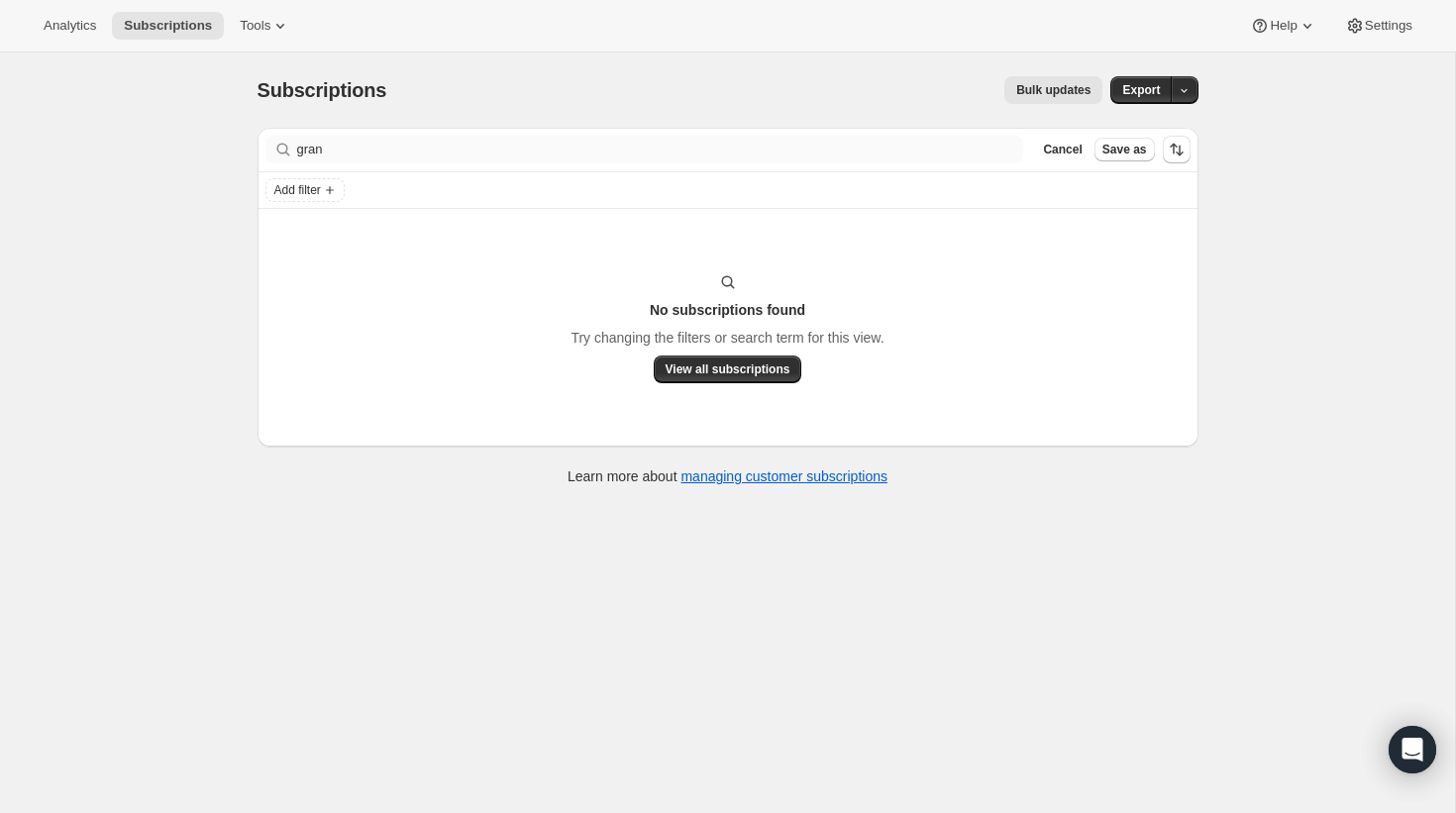 scroll, scrollTop: 0, scrollLeft: 0, axis: both 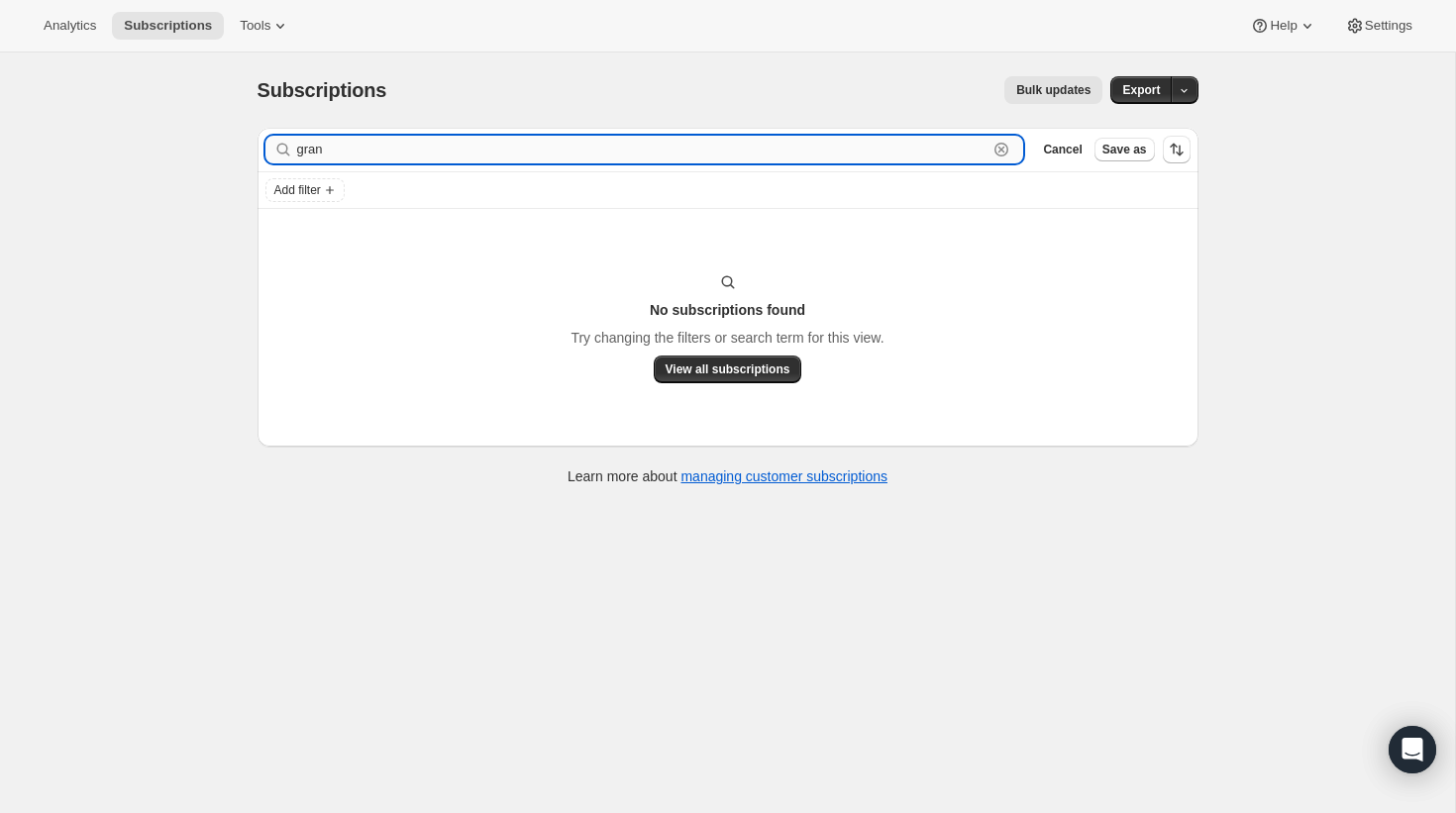 click on "gran" at bounding box center [643, 150] 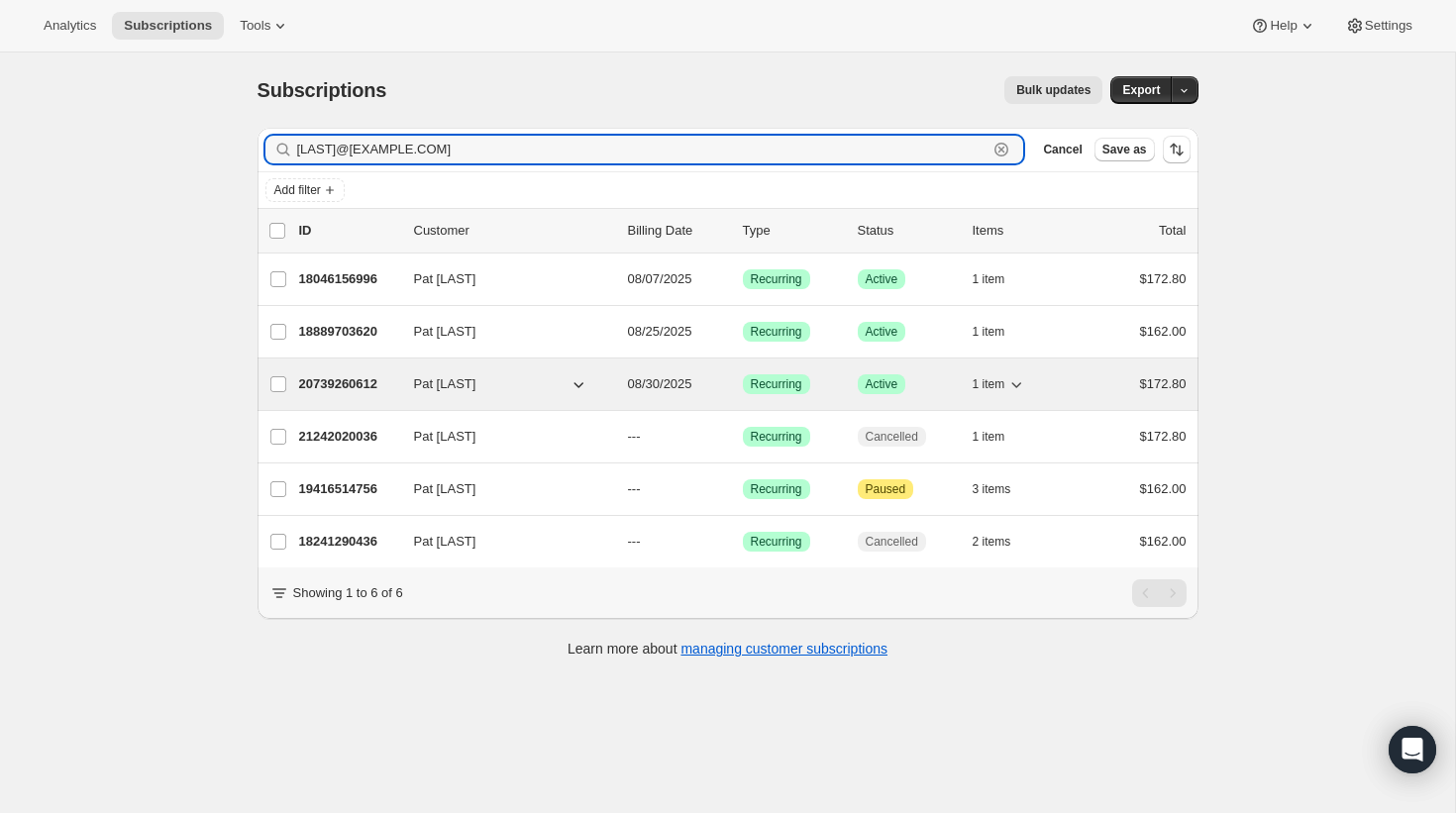 type on "[LAST]@[EXAMPLE.COM]" 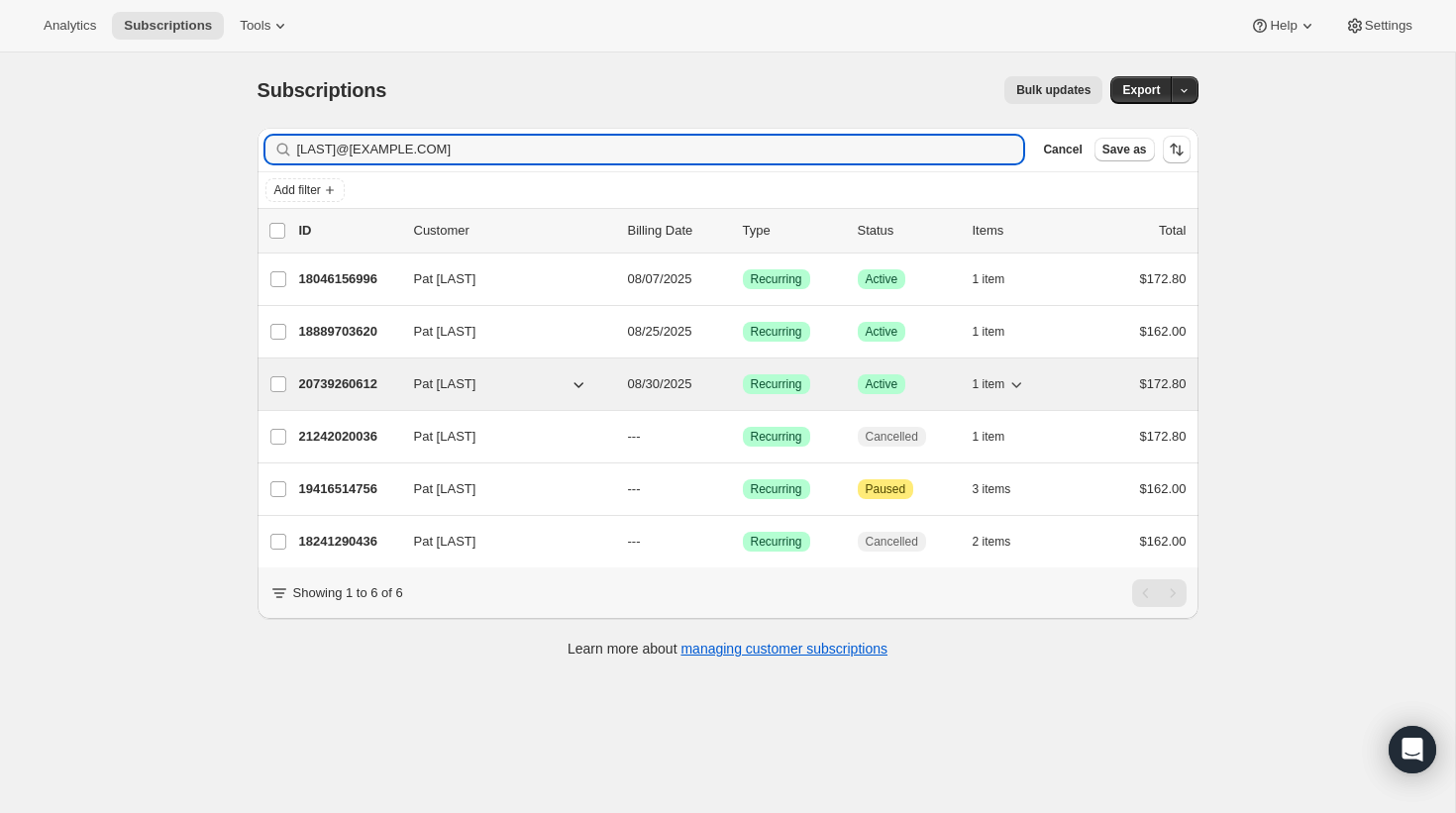 click 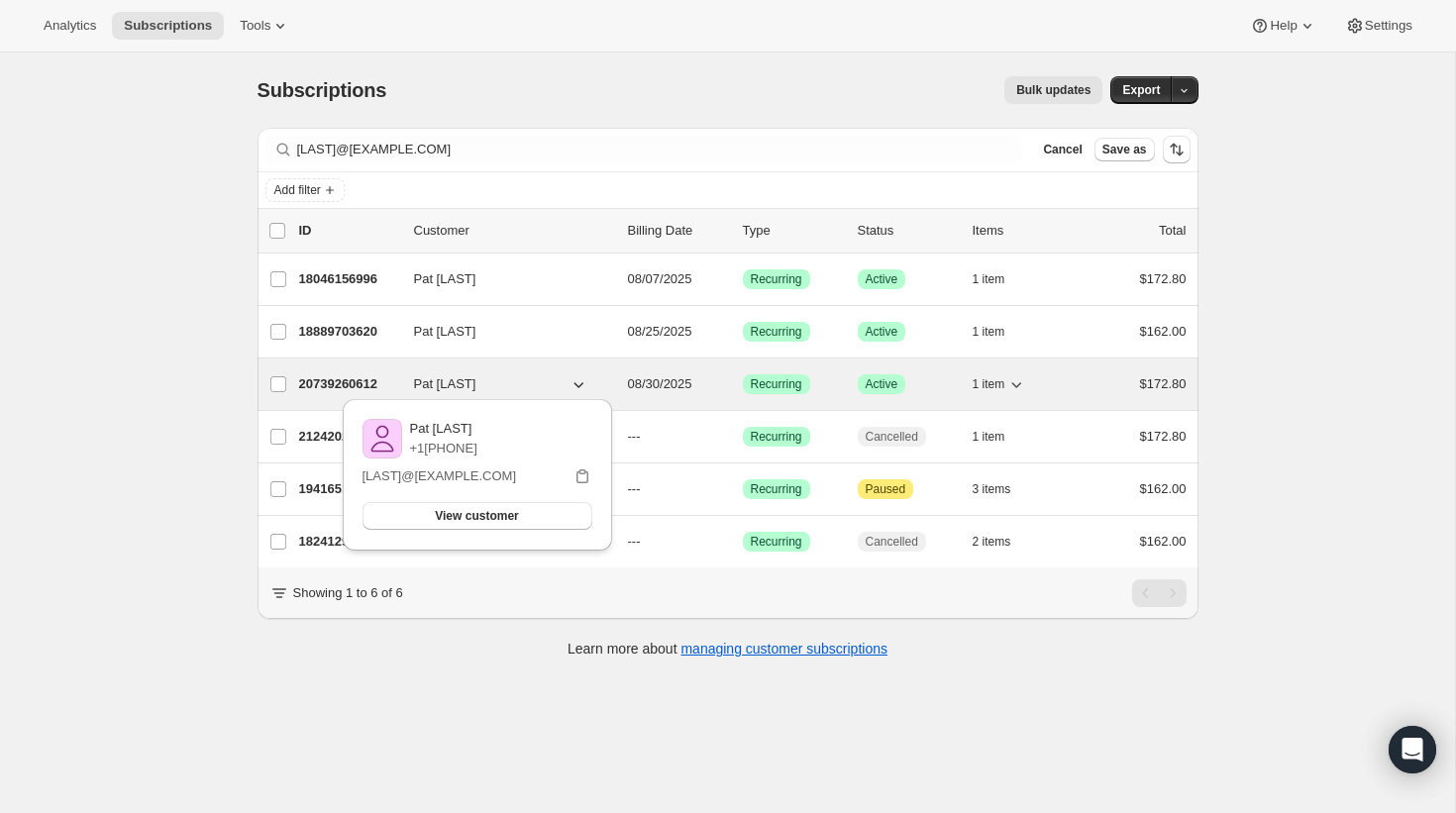 click 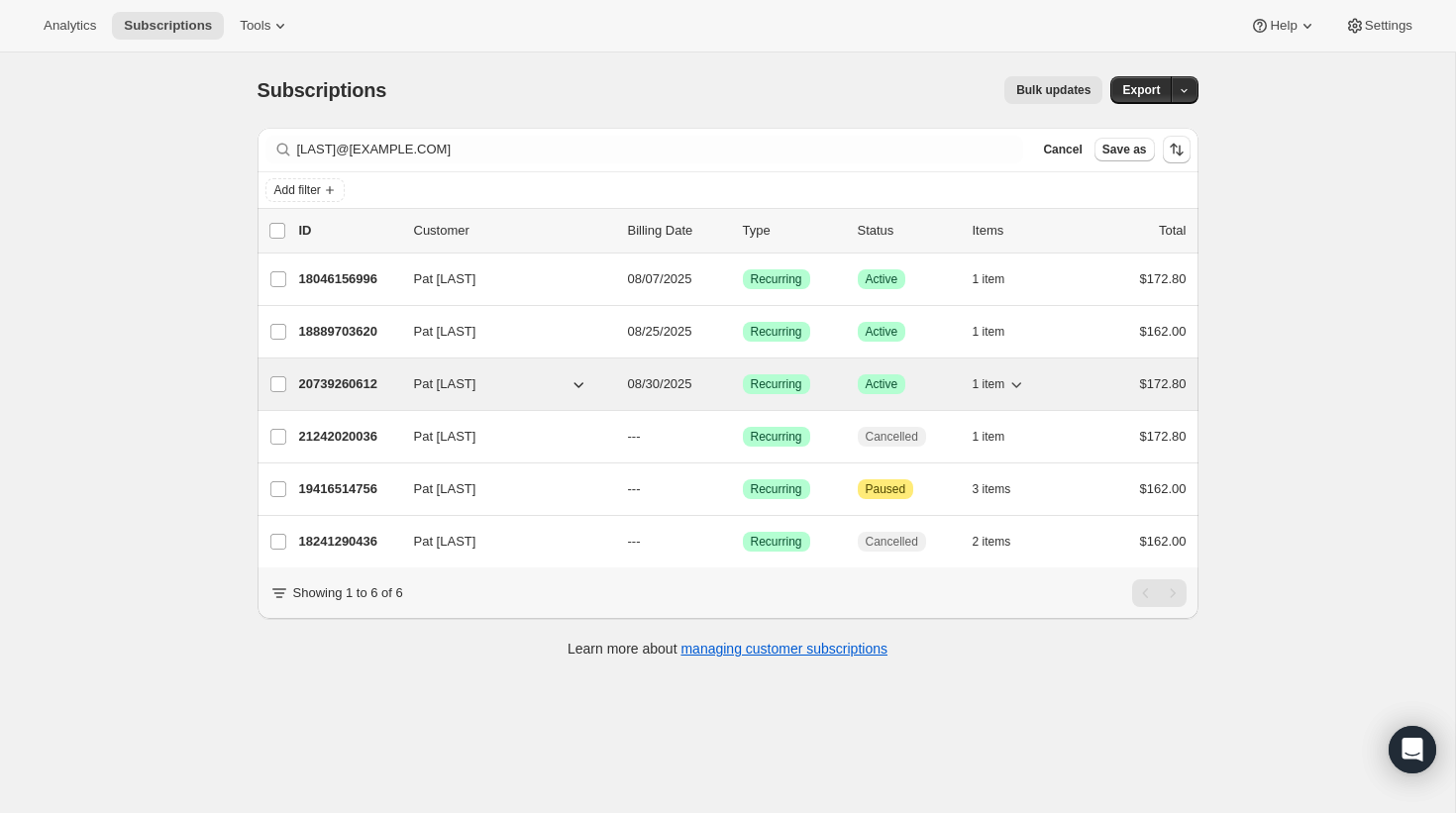 click 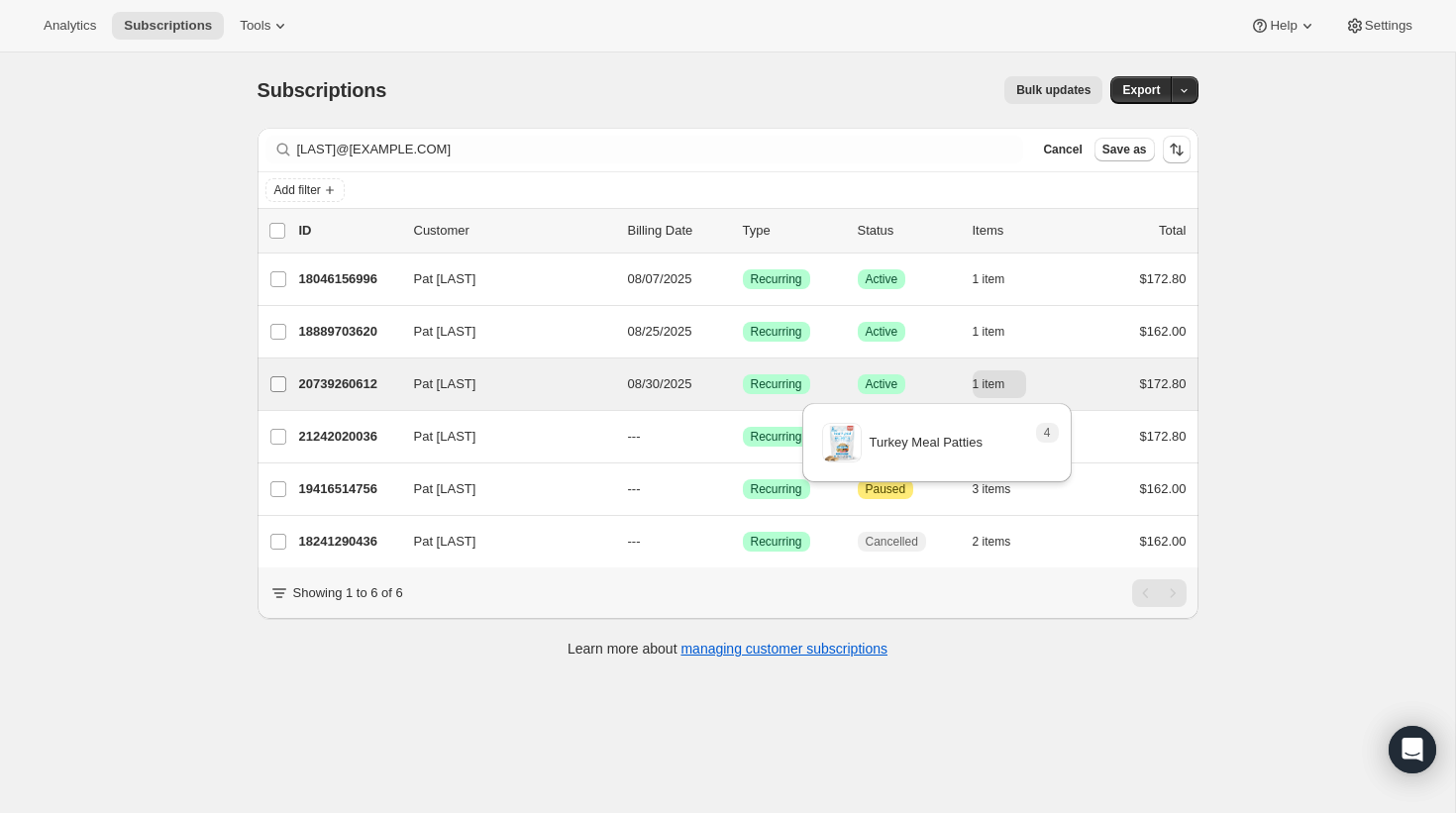 click on "Pat [LAST]" at bounding box center [278, 384] 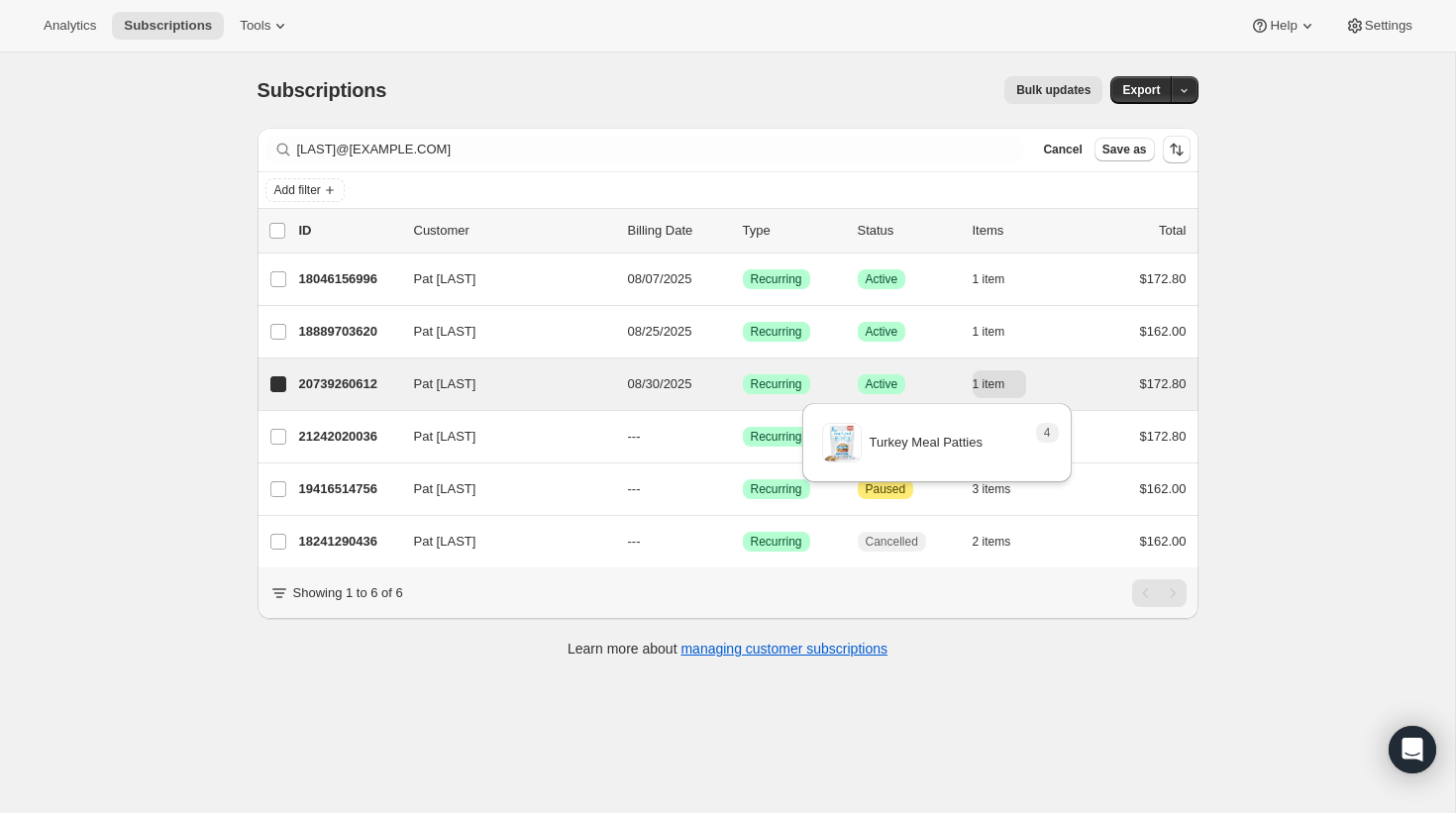 checkbox on "true" 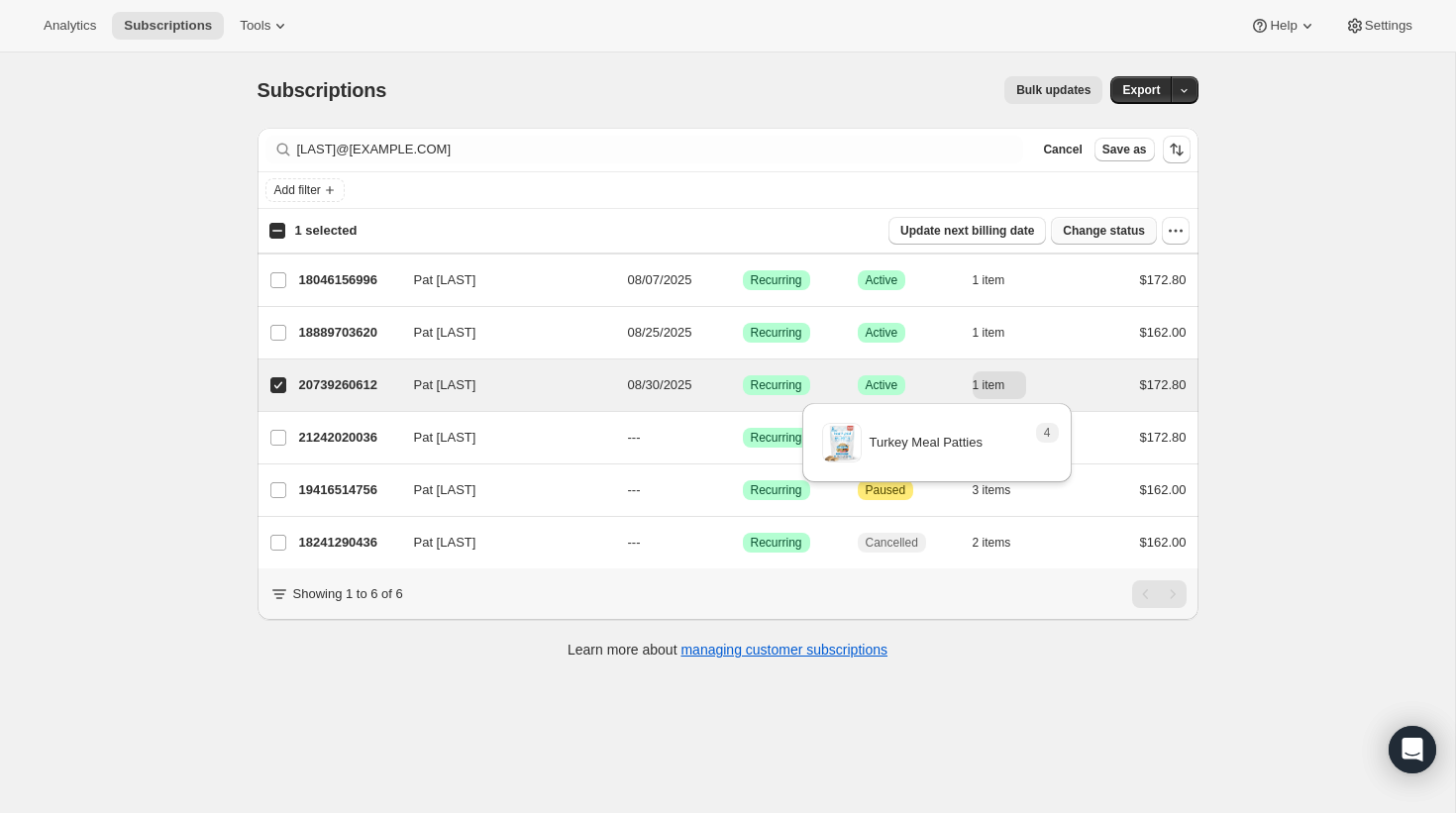 click on "Change status" at bounding box center (1103, 231) 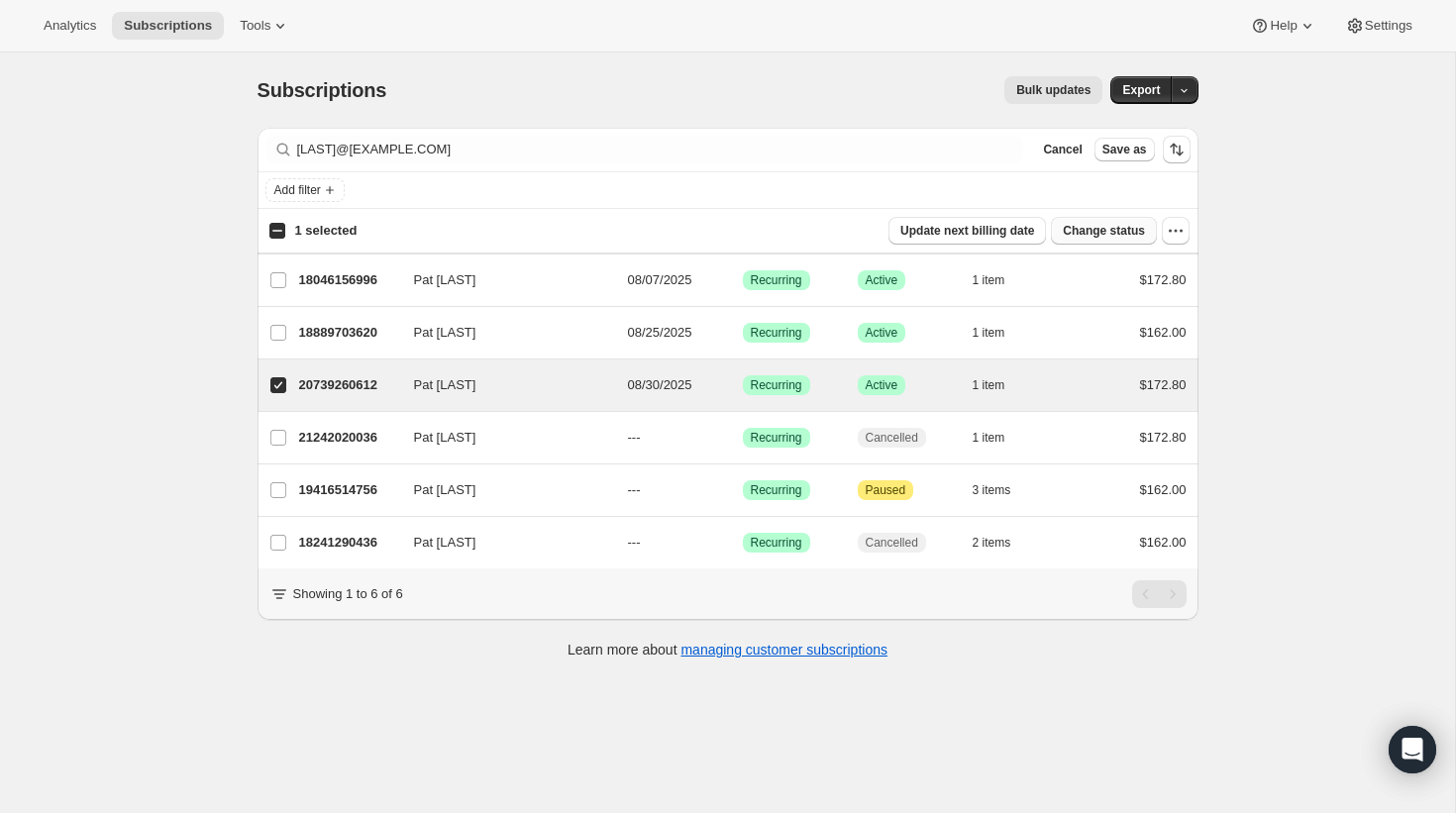 select on "01" 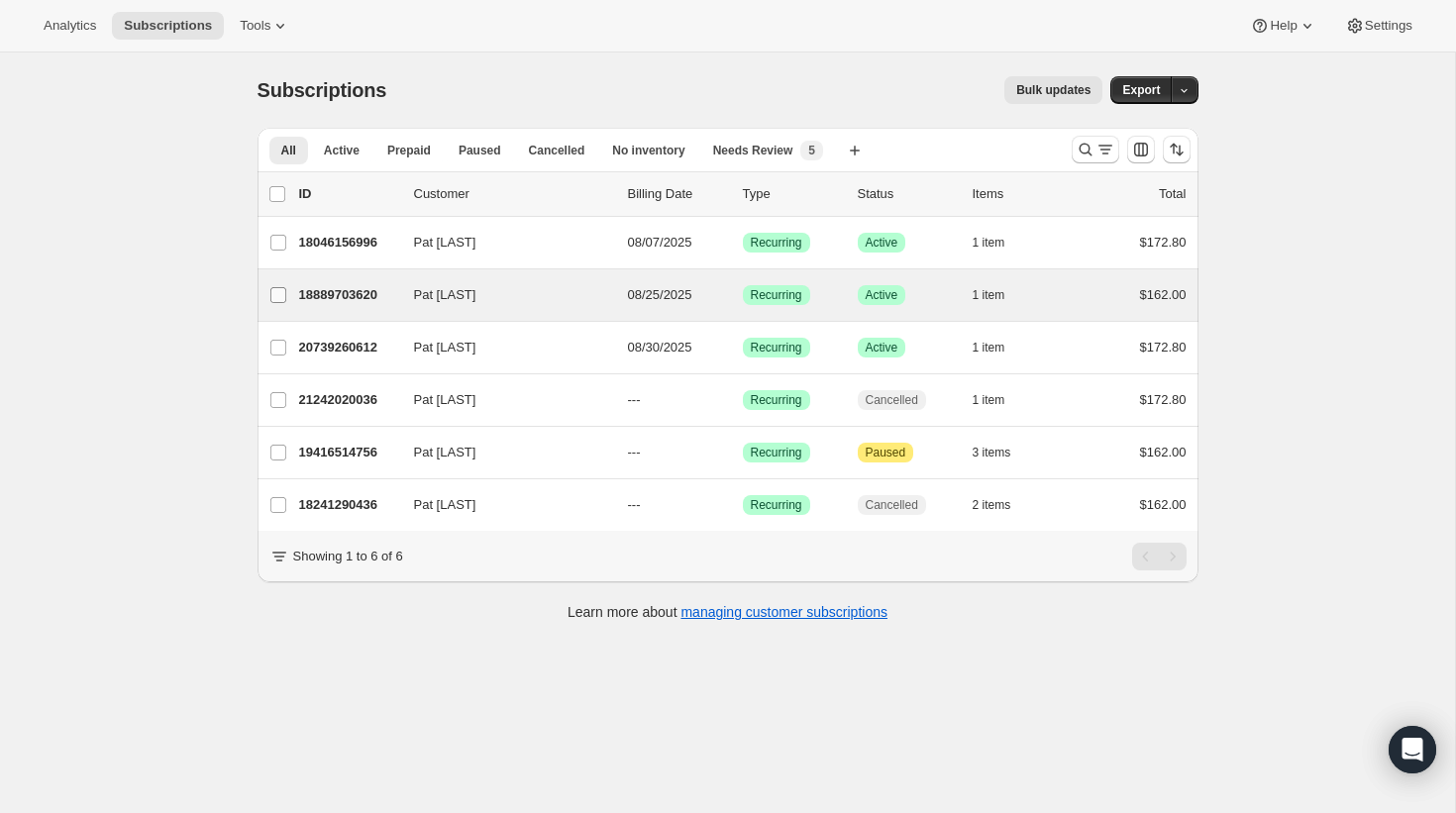 click on "Pat [LAST]" at bounding box center (278, 295) 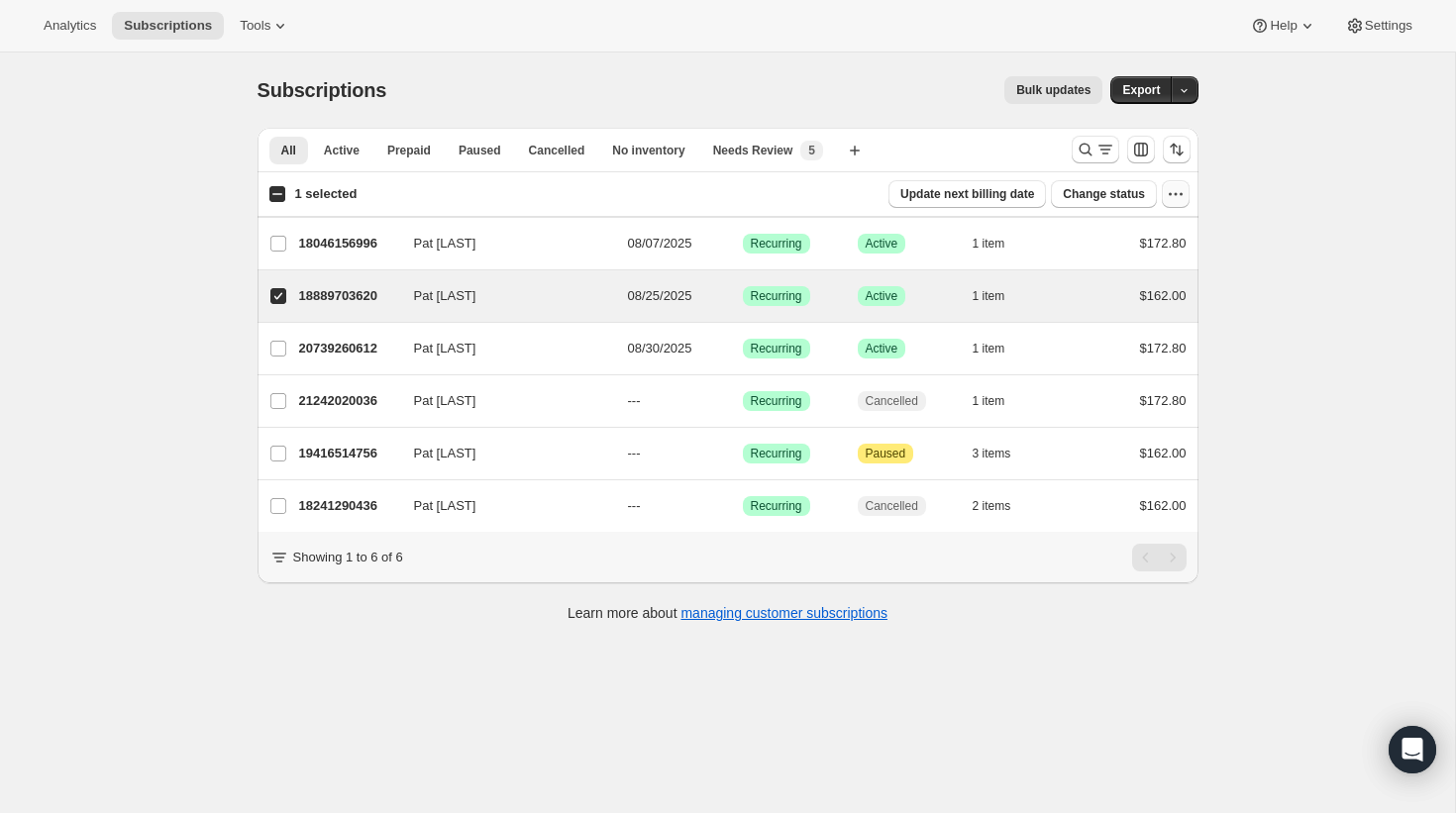 click 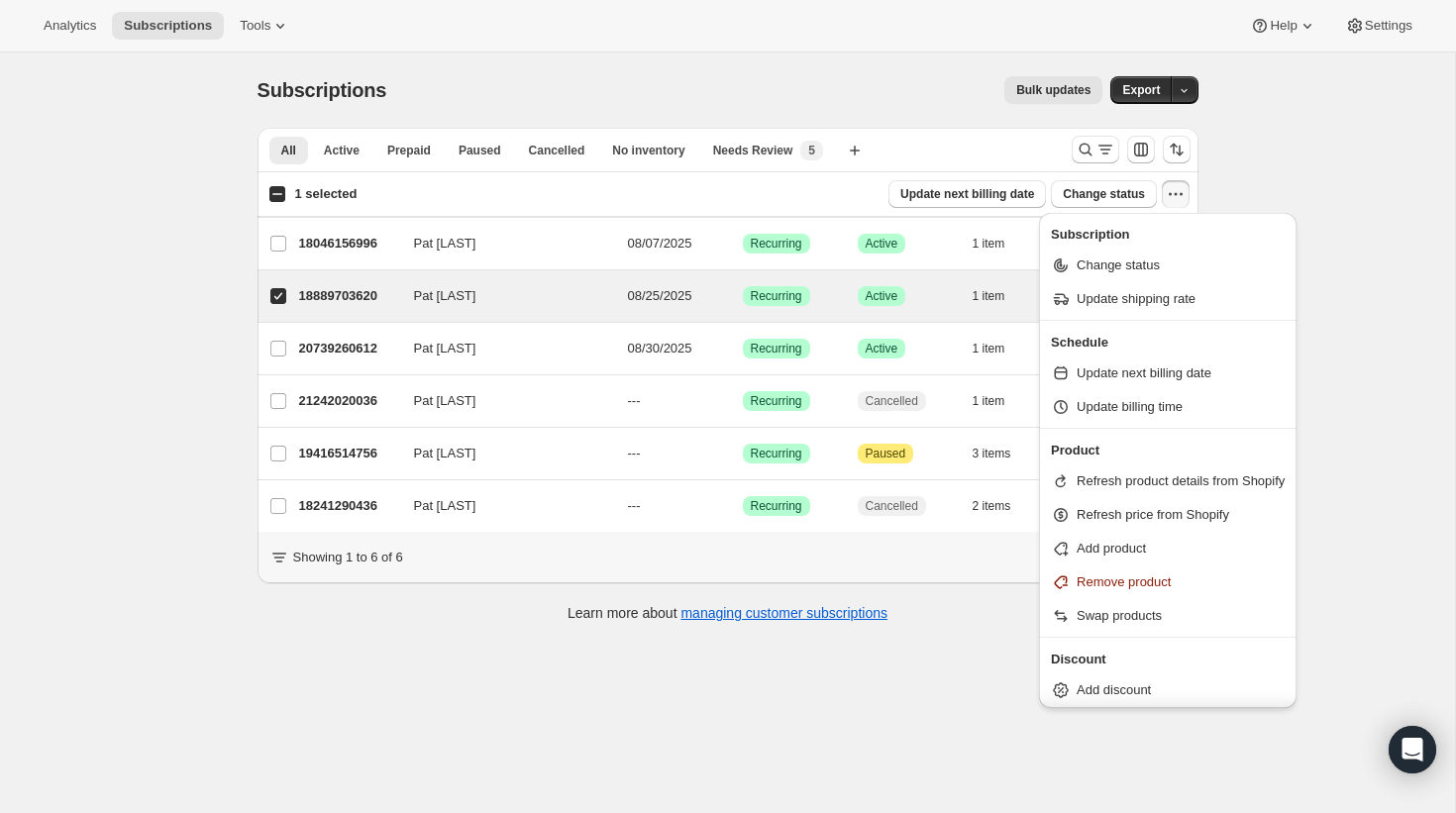 click on "Subscriptions. This page is ready Subscriptions Bulk updates More actions Bulk updates Export All Active Prepaid Paused Cancelled No inventory Needs Review More views All Active Prepaid Paused Cancelled No inventory Needs Review New 5 More views Create new view 1 selected Update next billing date Change status Showing 7 subscriptions Select all 7 subscriptions Showing 7 subscriptions Select Select all 7 subscriptions 1 selected list header ID Customer Billing Date Type Status Items Total Pat [LAST] Pat [LAST] 08/07/2025 Success Recurring Success Active 1   item $172.80 Pat [LAST] Pat [LAST] 08/25/2025 Success Recurring Success Active 1   item $162.00 Pat [LAST] Pat [LAST] 08/30/2025 Success Recurring Success Active 1   item $172.80 Pat [LAST] Pat [LAST] --- Success Recurring Cancelled 1   item $172.80 Pat [LAST] Pat [LAST] --- Success Recurring Attention Paused 3   items $162.00 Pat [LAST] Pat [LAST] --- Success 2" at bounding box center (727, 458) 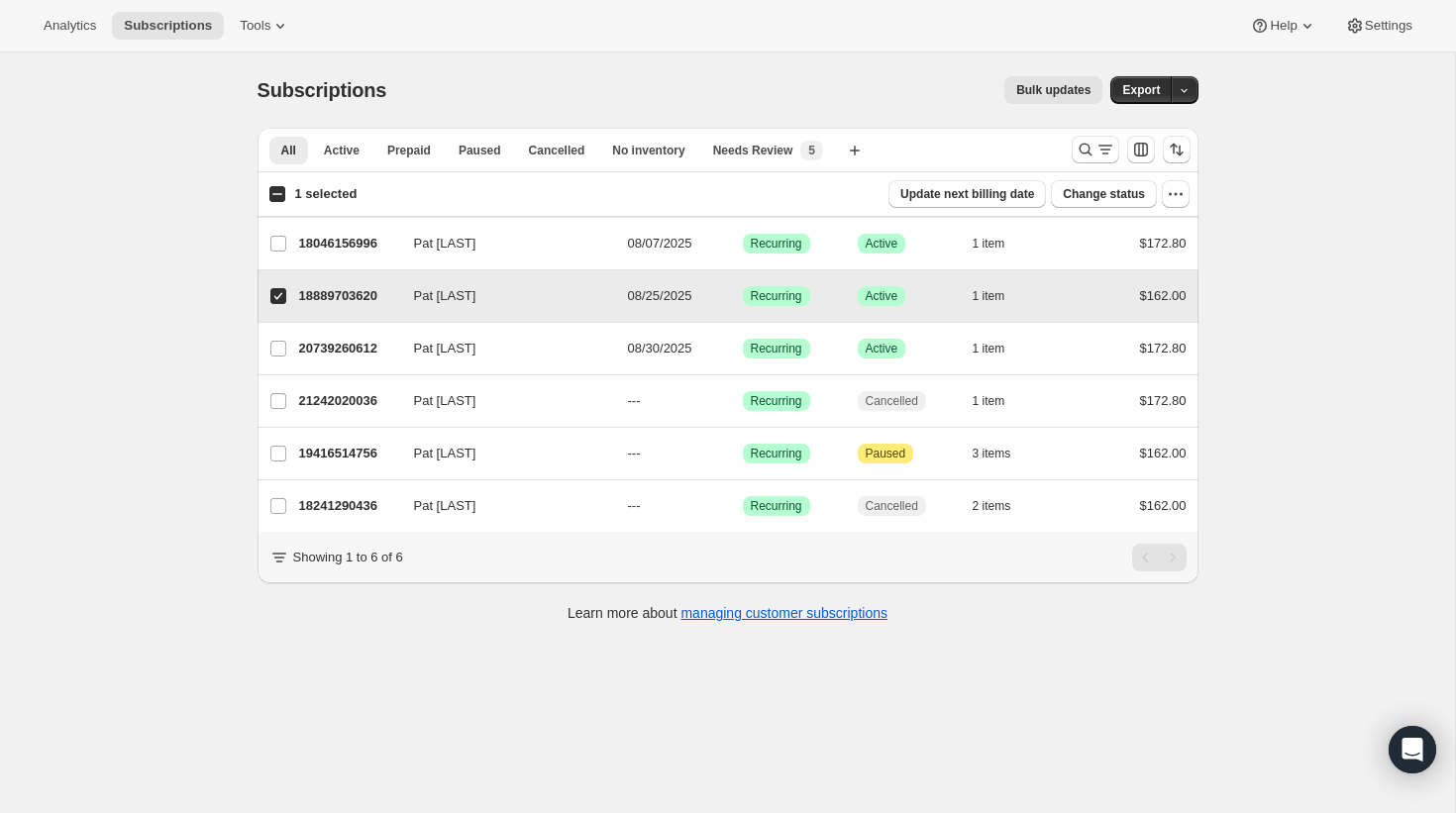 click on "Pat [LAST]" at bounding box center (278, 296) 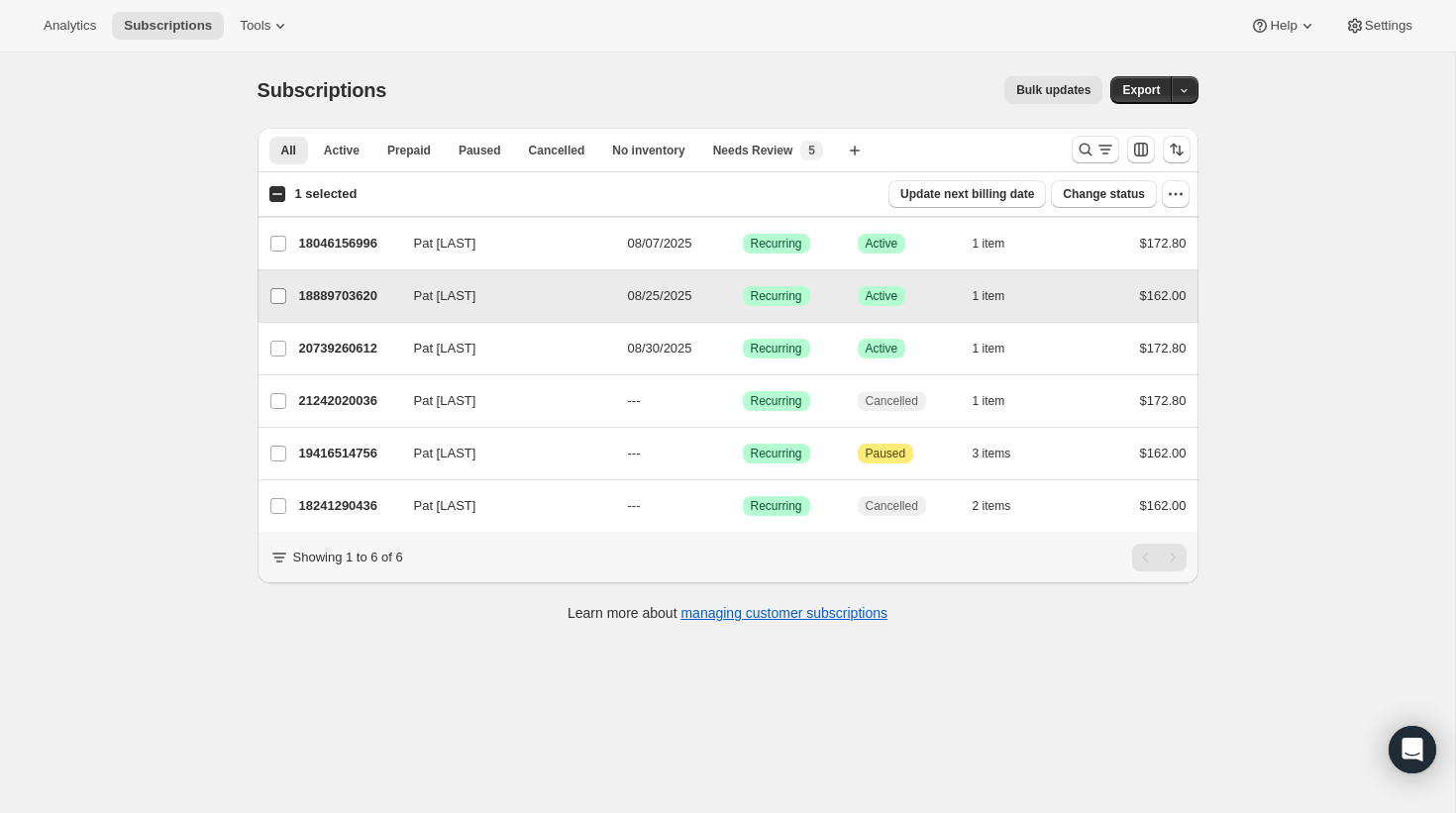 checkbox on "false" 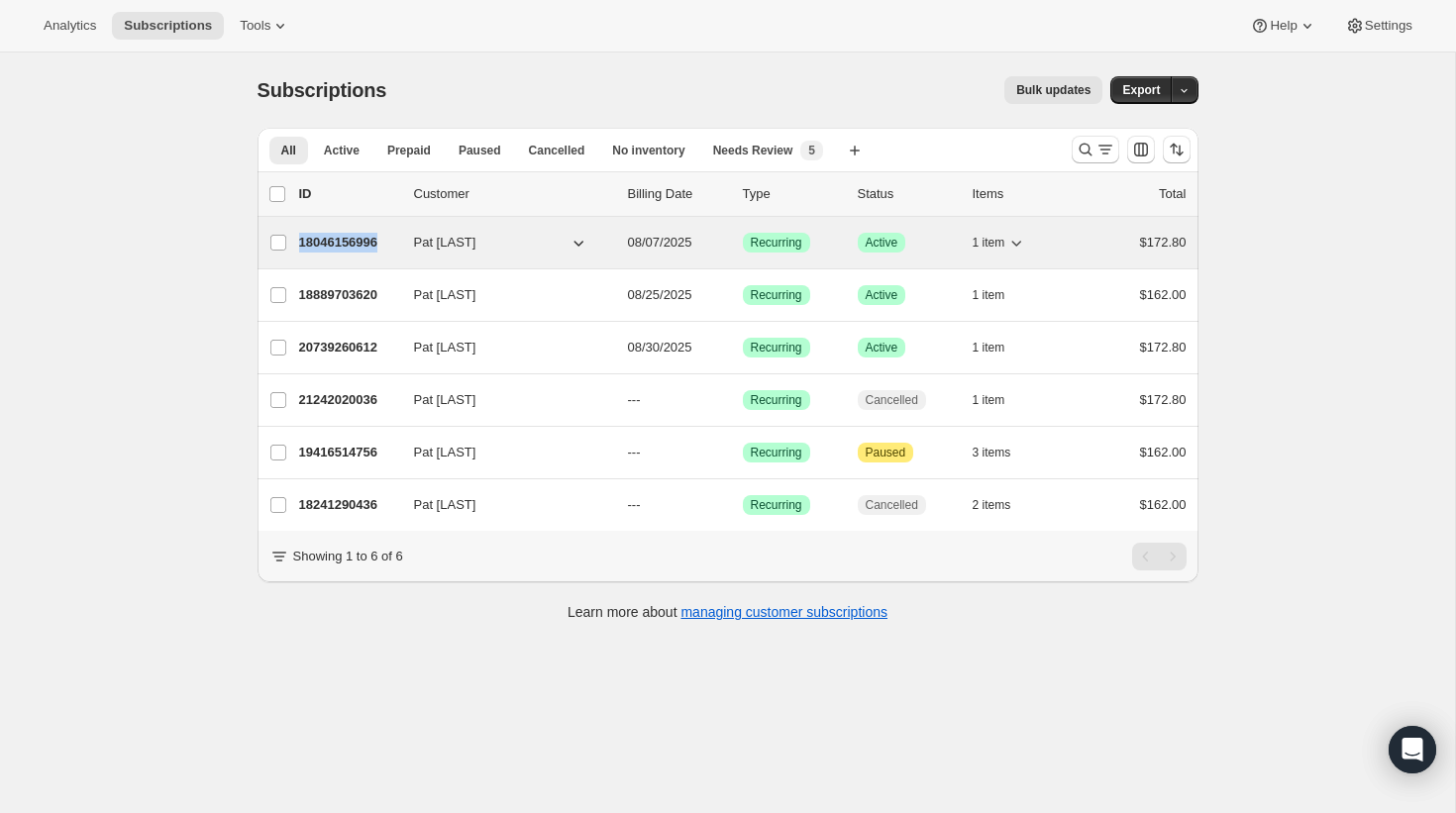 click 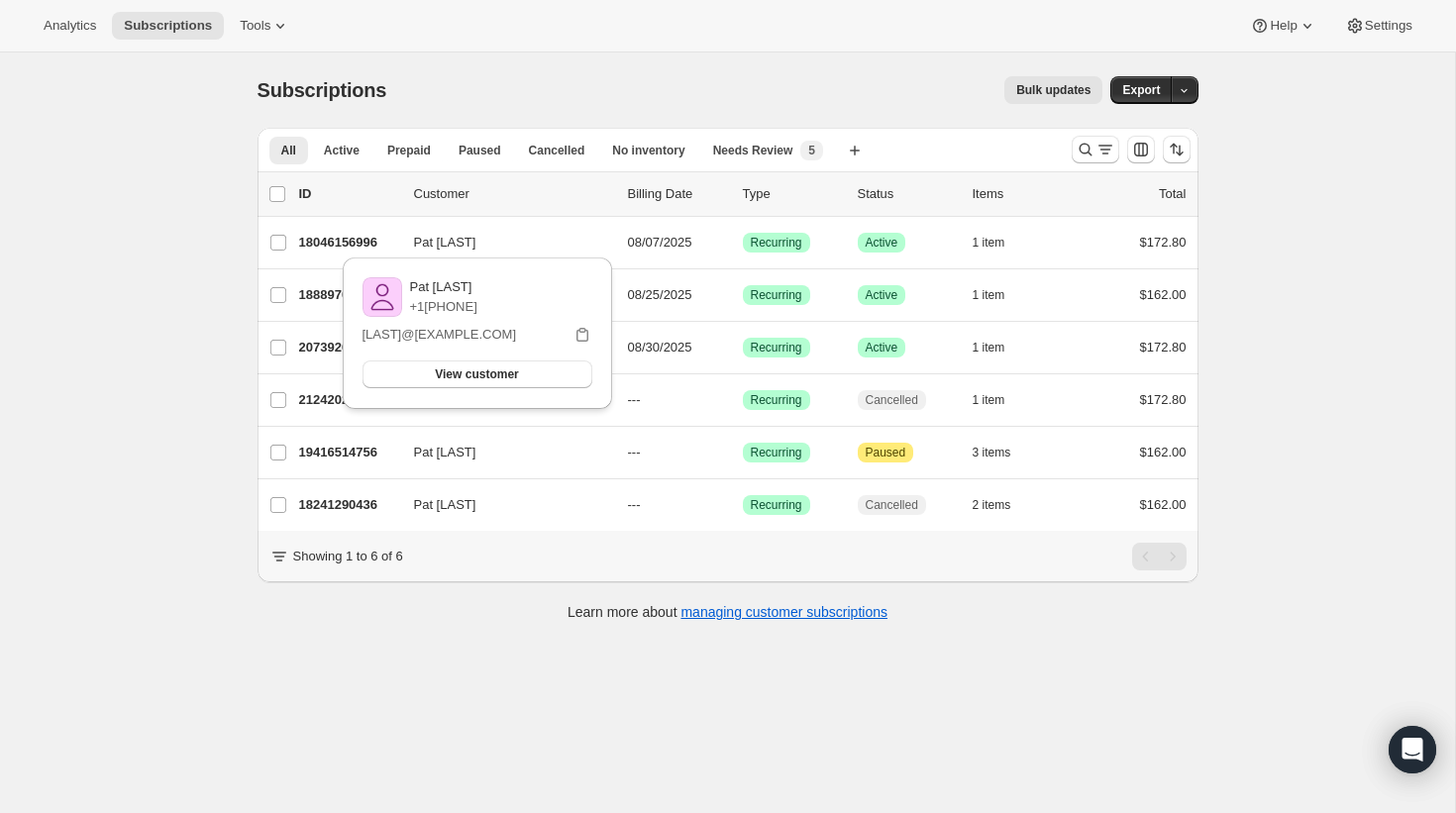 click on "Subscriptions. This page is ready Subscriptions Bulk updates More actions Bulk updates Export All Active Prepaid Paused Cancelled No inventory Needs Review More views All Active Prepaid Paused Cancelled No inventory Needs Review New 5 More views Create new view 0 selected Update next billing date Change status Showing 7 subscriptions Select all 7 subscriptions Showing 7 subscriptions Select Select all 7 subscriptions 1 selected list header ID Customer Billing Date Type Status Items Total Pat [LAST] Pat [LAST] 08/07/2025 Success Recurring Success Active 1   item $172.80 Pat [LAST] Pat [LAST] 08/25/2025 Success Recurring Success Active 1   item $162.00 Pat [LAST] Pat [LAST] 08/30/2025 Success Recurring Success Active 1   item $172.80 Pat [LAST] Pat [LAST] --- Success Recurring Cancelled 1   item $172.80 Pat [LAST] Pat [LAST] --- Success Recurring Attention Paused 3   items $162.00 Pat [LAST] Pat [LAST] --- Success 2" at bounding box center (727, 458) 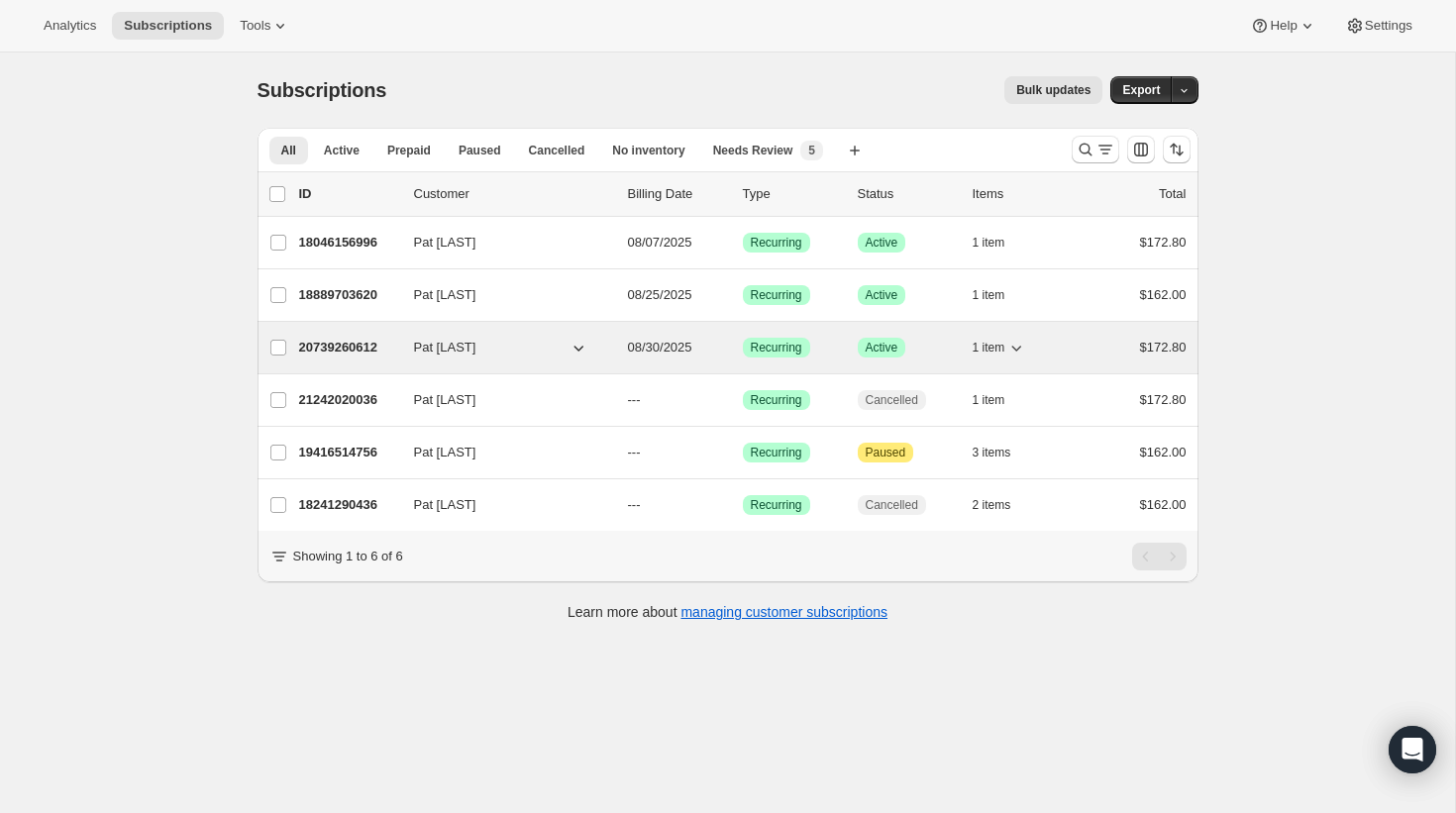 click 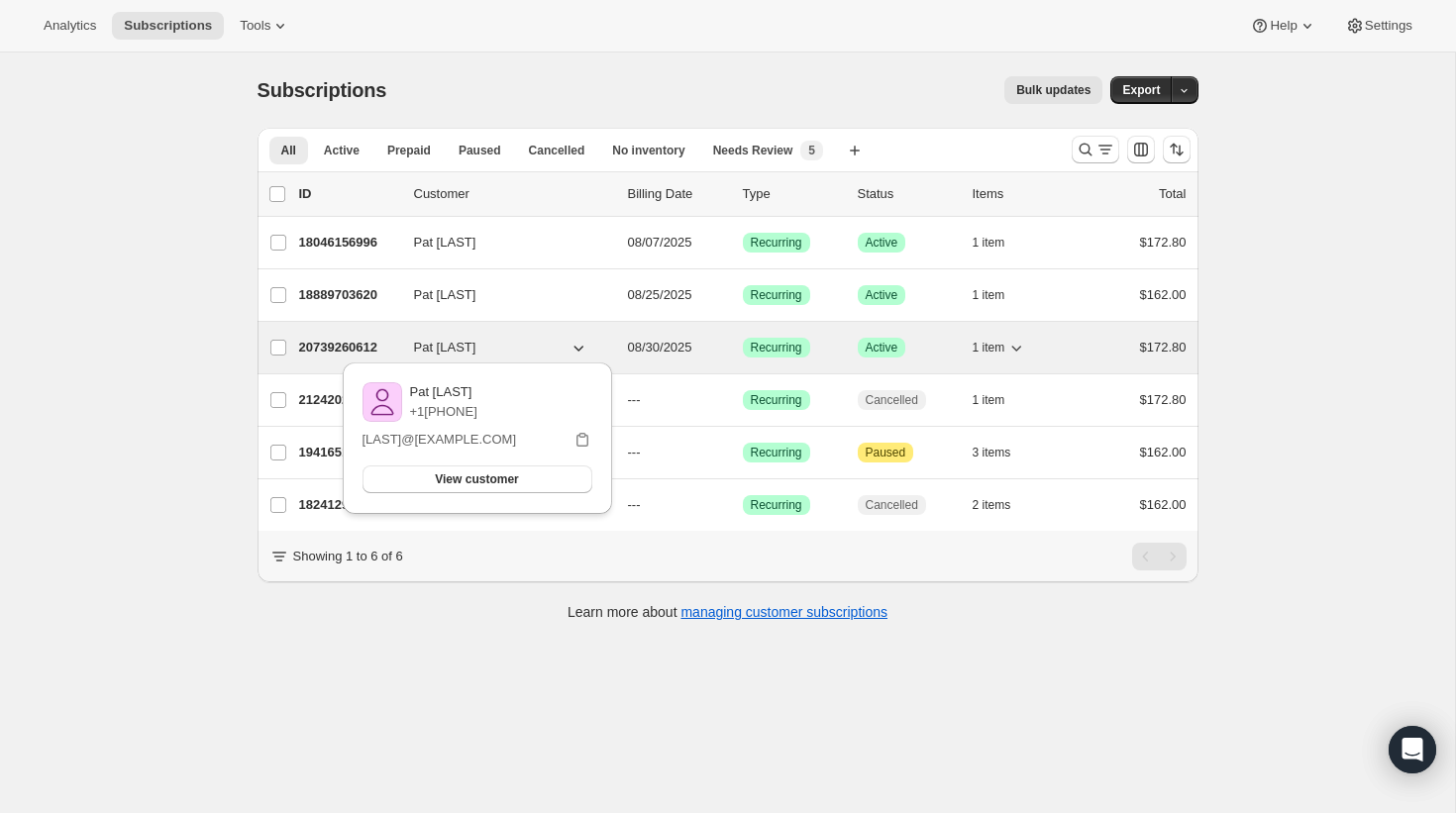 click 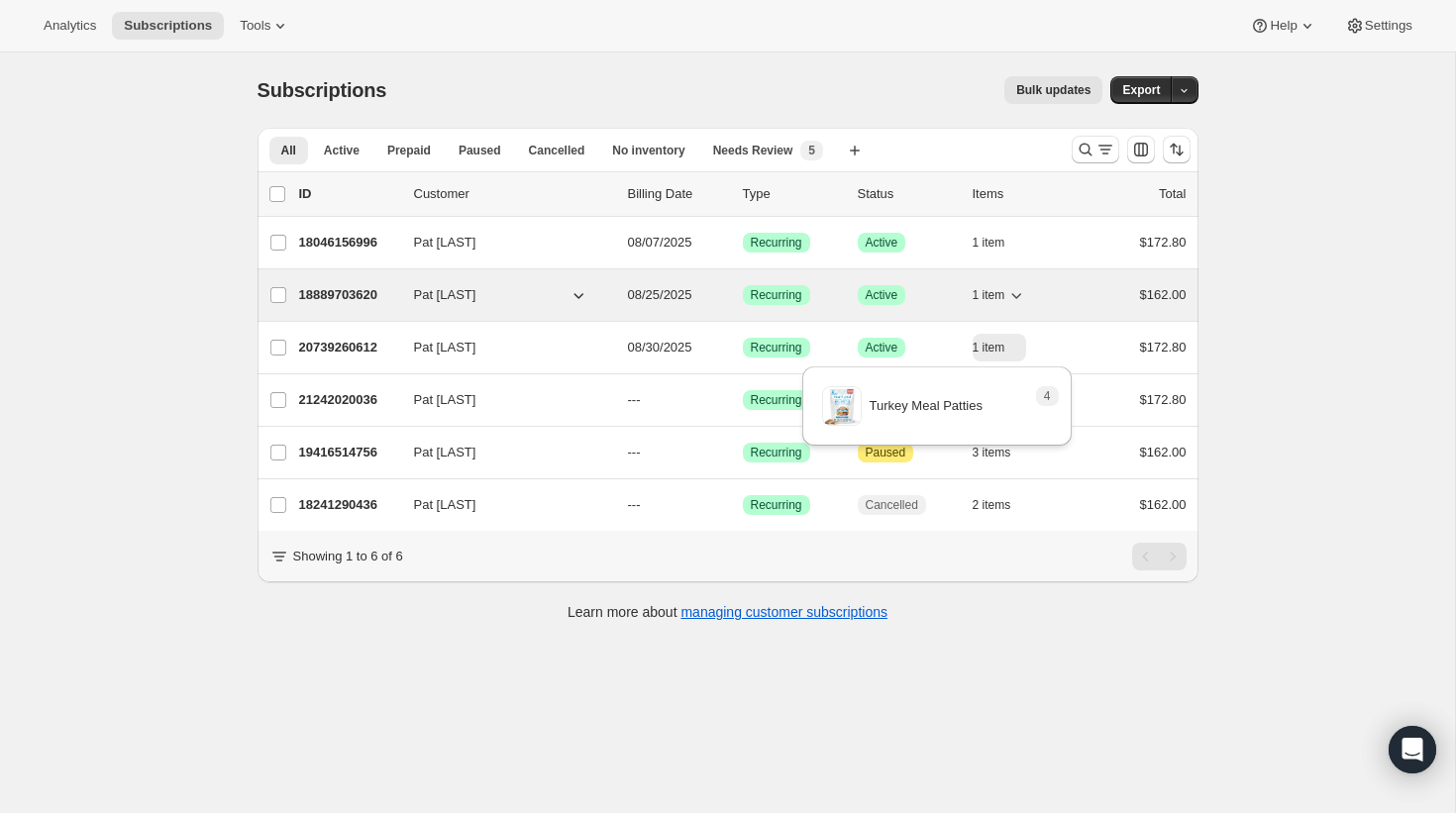 click 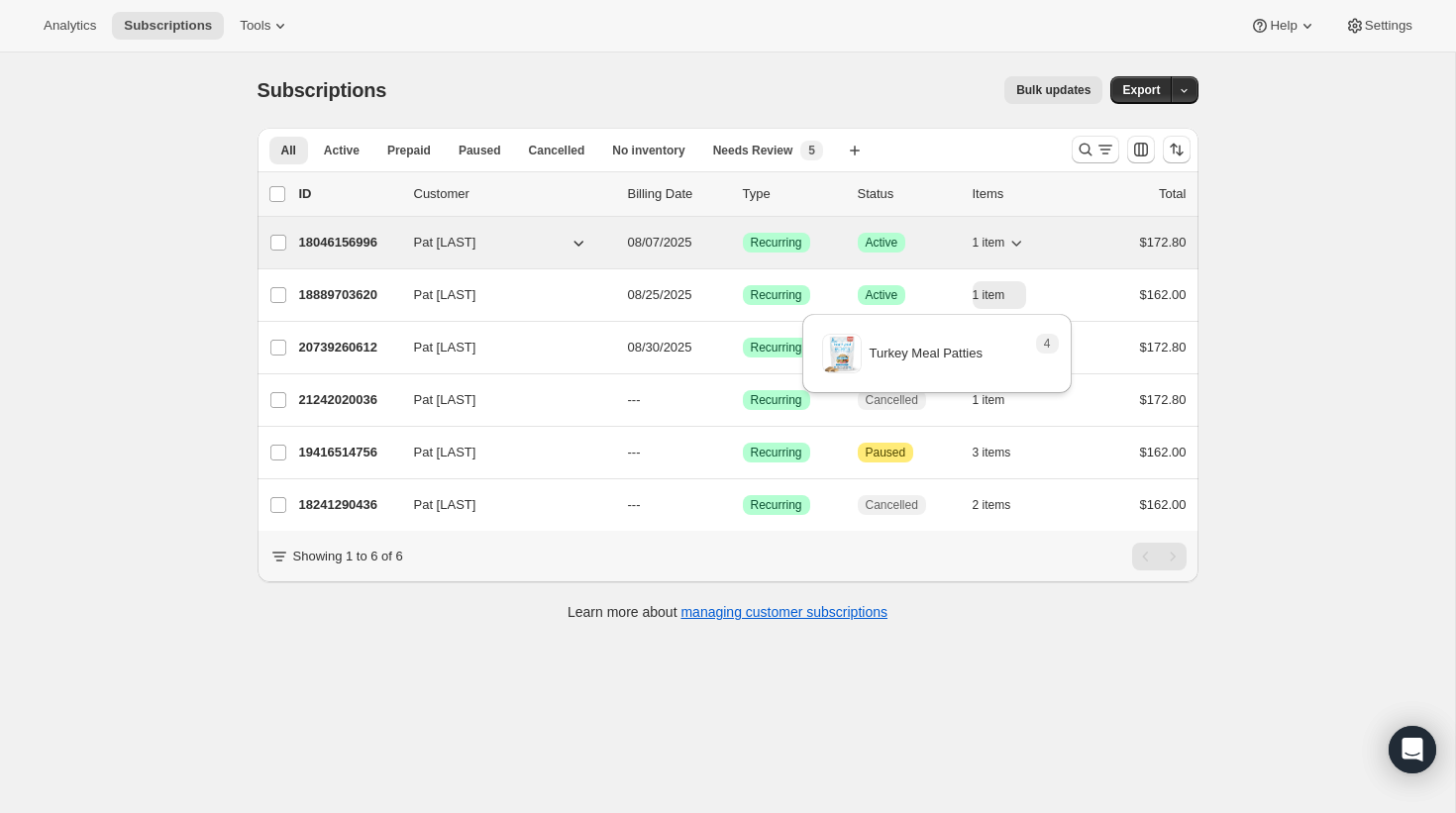 click 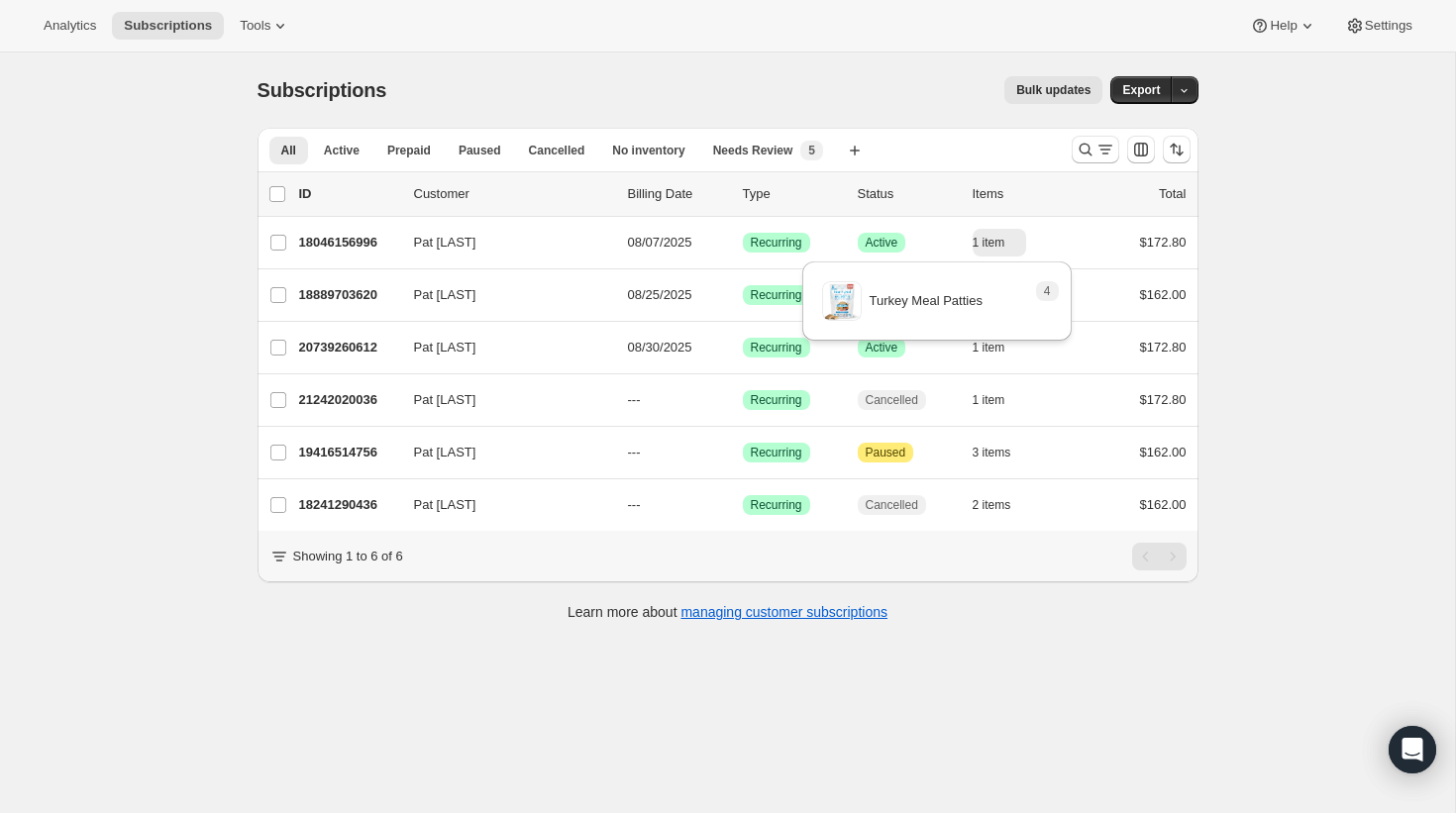 click on "Subscriptions. This page is ready Subscriptions Bulk updates More actions Bulk updates Export All Active Prepaid Paused Cancelled No inventory Needs Review More views All Active Prepaid Paused Cancelled No inventory Needs Review New 5 More views Create new view 0 selected Update next billing date Change status Showing 7 subscriptions Select all 7 subscriptions Showing 7 subscriptions Select Select all 7 subscriptions 1 selected list header ID Customer Billing Date Type Status Items Total Pat [LAST] Pat [LAST] 08/07/2025 Success Recurring Success Active 1   item $172.80 Pat [LAST] Pat [LAST] 08/25/2025 Success Recurring Success Active 1   item $162.00 Pat [LAST] Pat [LAST] 08/30/2025 Success Recurring Success Active 1   item $172.80 Pat [LAST] Pat [LAST] --- Success Recurring Cancelled 1   item $172.80 Pat [LAST] Pat [LAST] --- Success Recurring Attention Paused 3   items $162.00 Pat [LAST] Pat [LAST] --- Success 2" at bounding box center (727, 458) 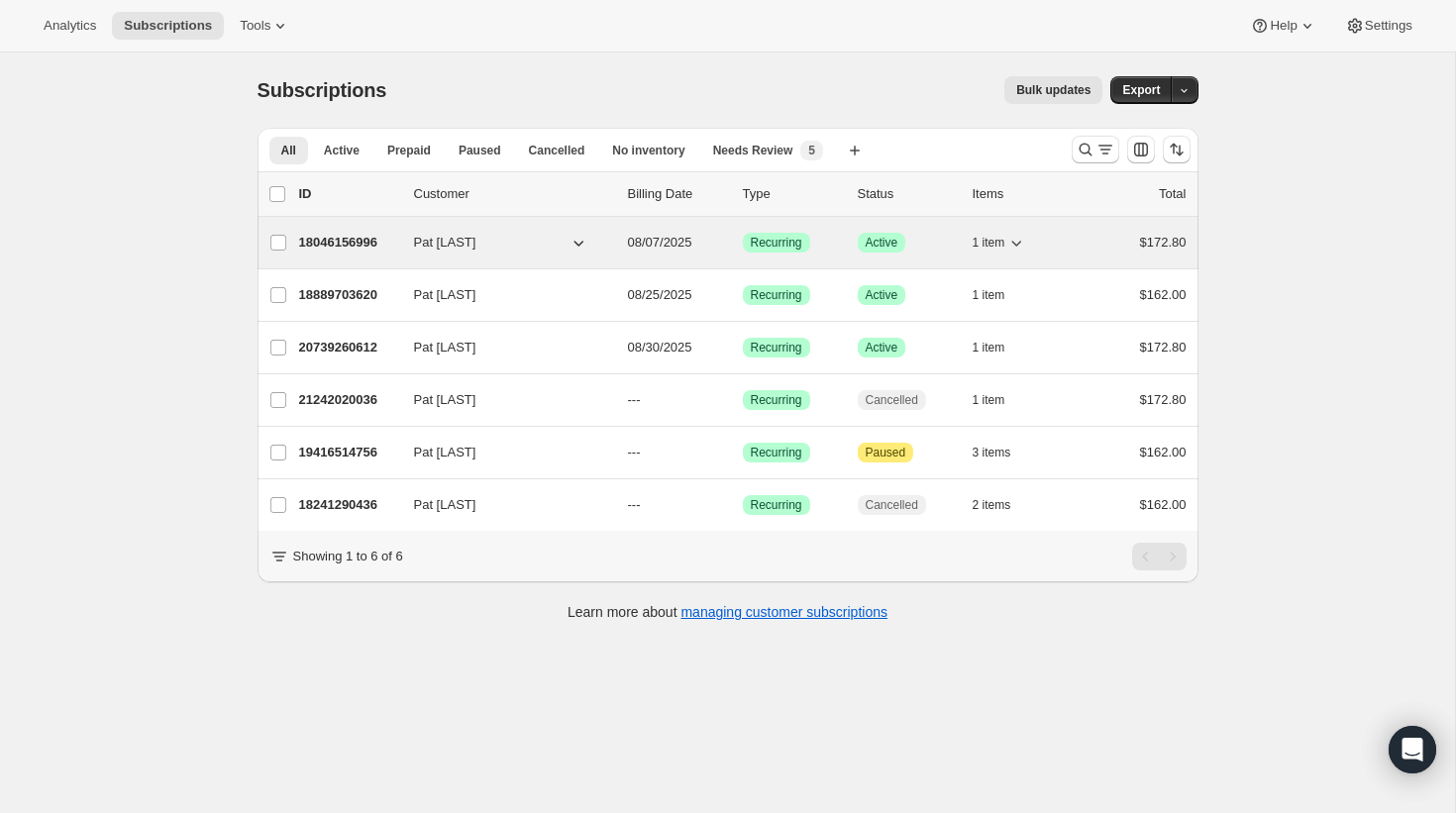 click on "18046156996" at bounding box center (349, 243) 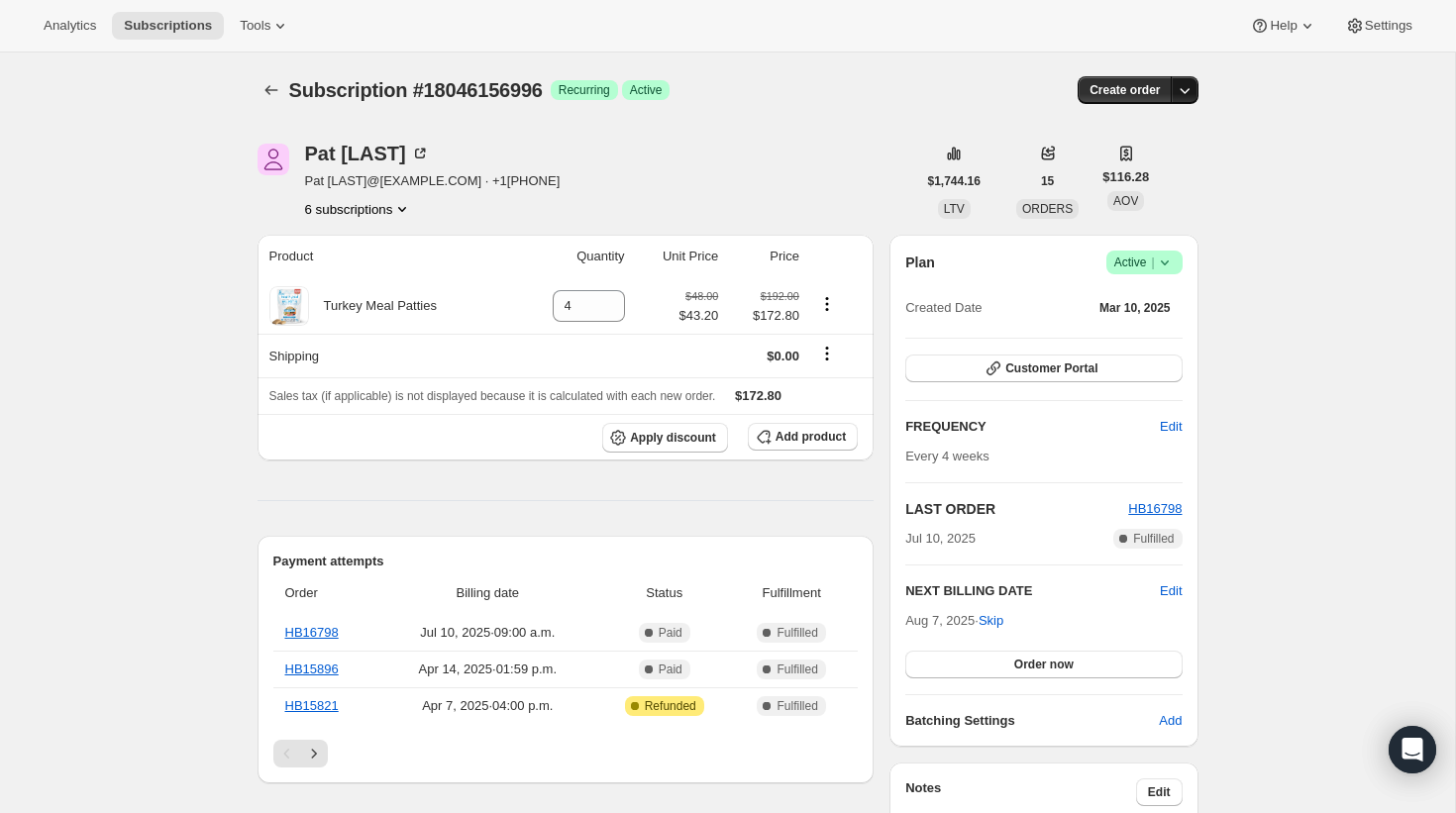 click at bounding box center (1185, 90) 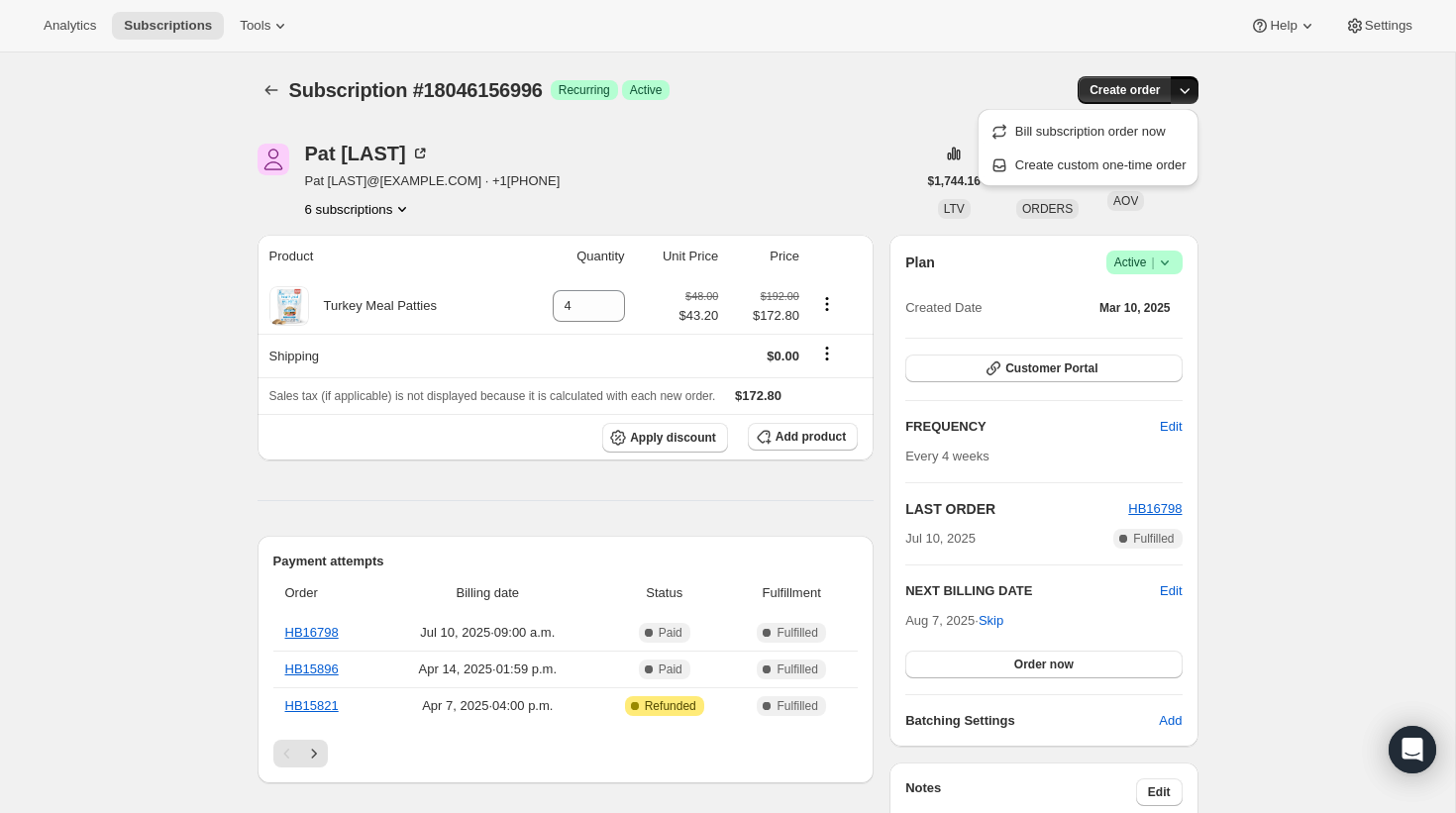 click on "Subscription #18046156996 Success Recurring Success Active" at bounding box center [575, 90] 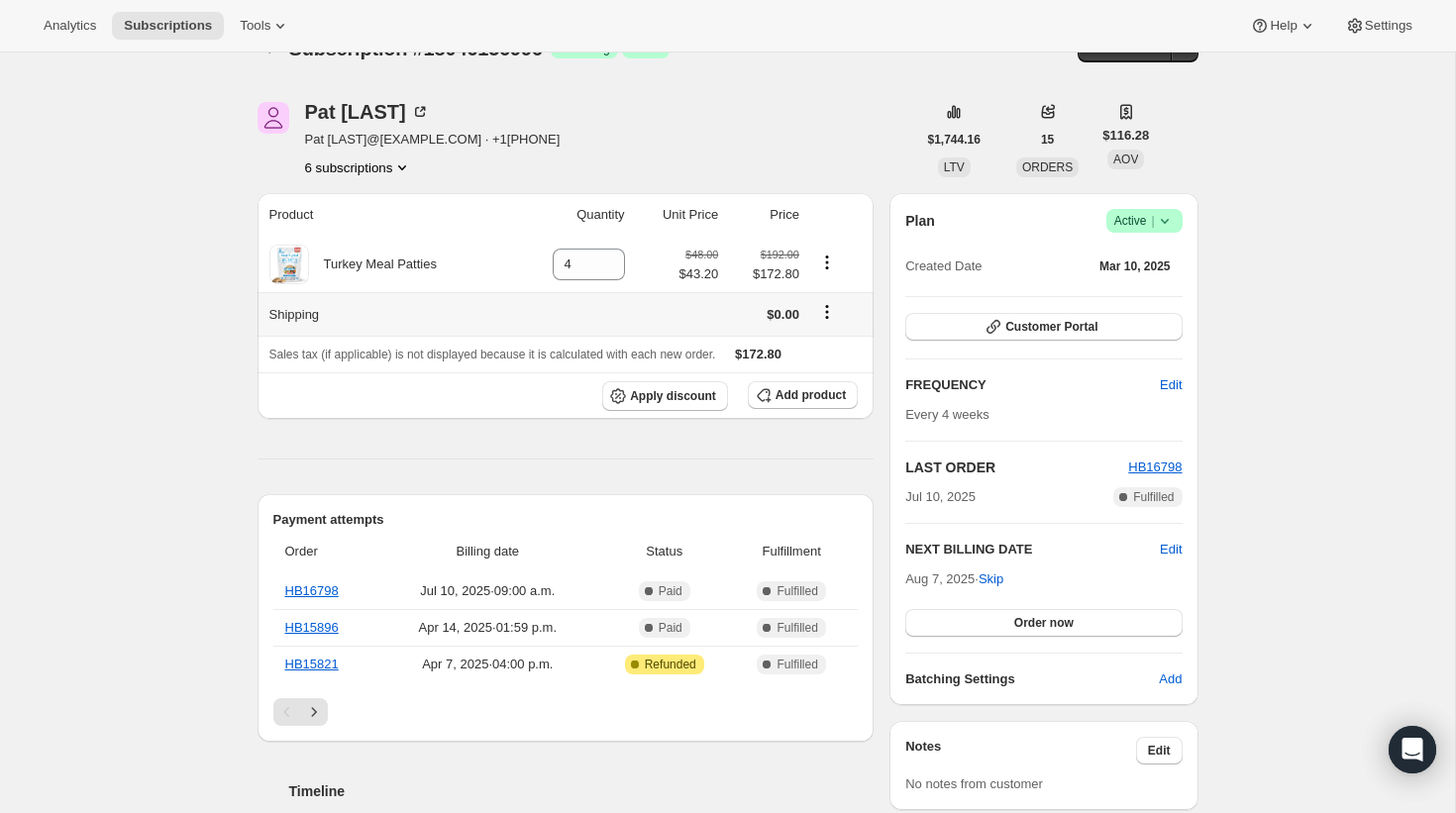 scroll, scrollTop: 47, scrollLeft: 0, axis: vertical 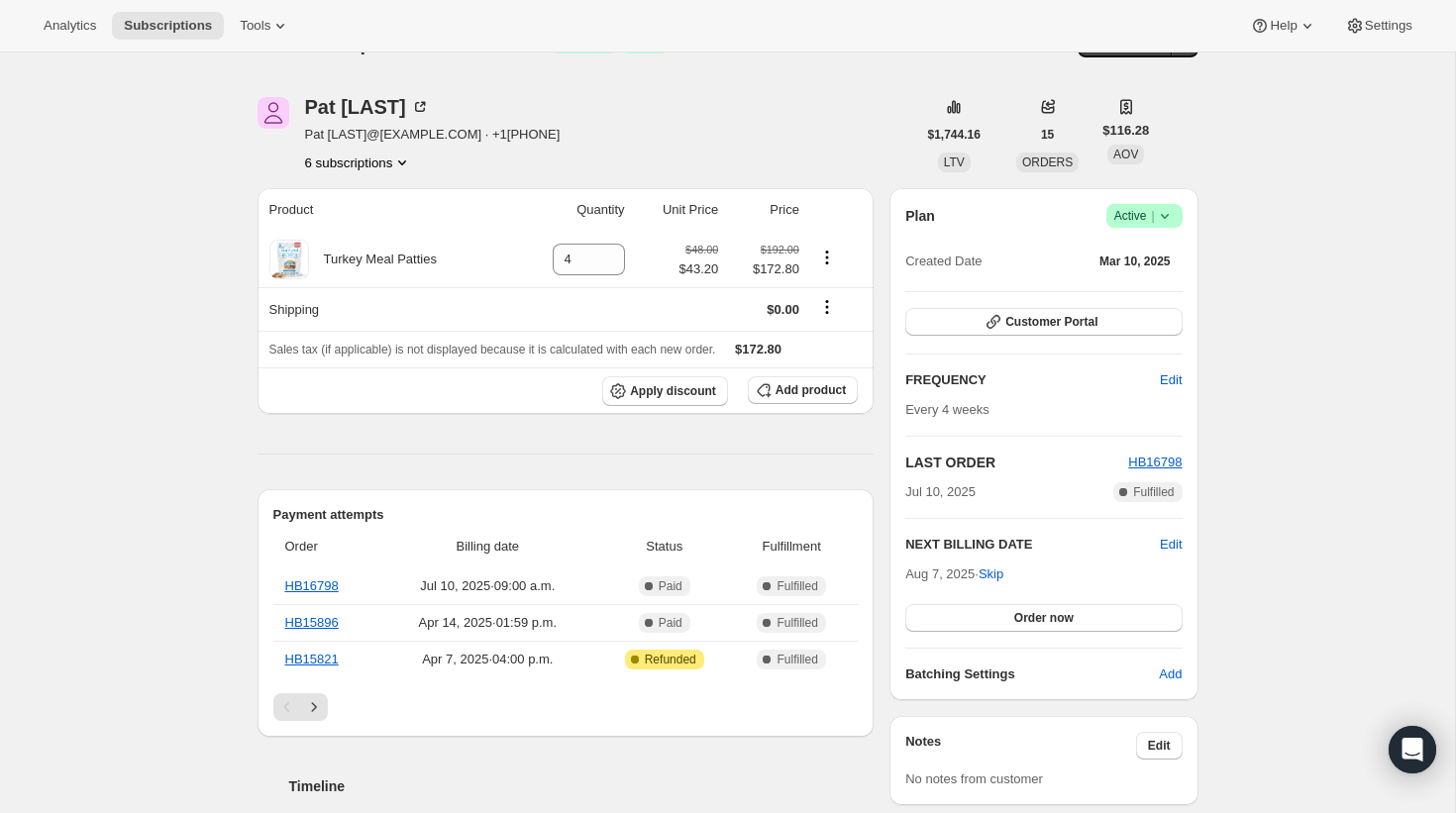 click 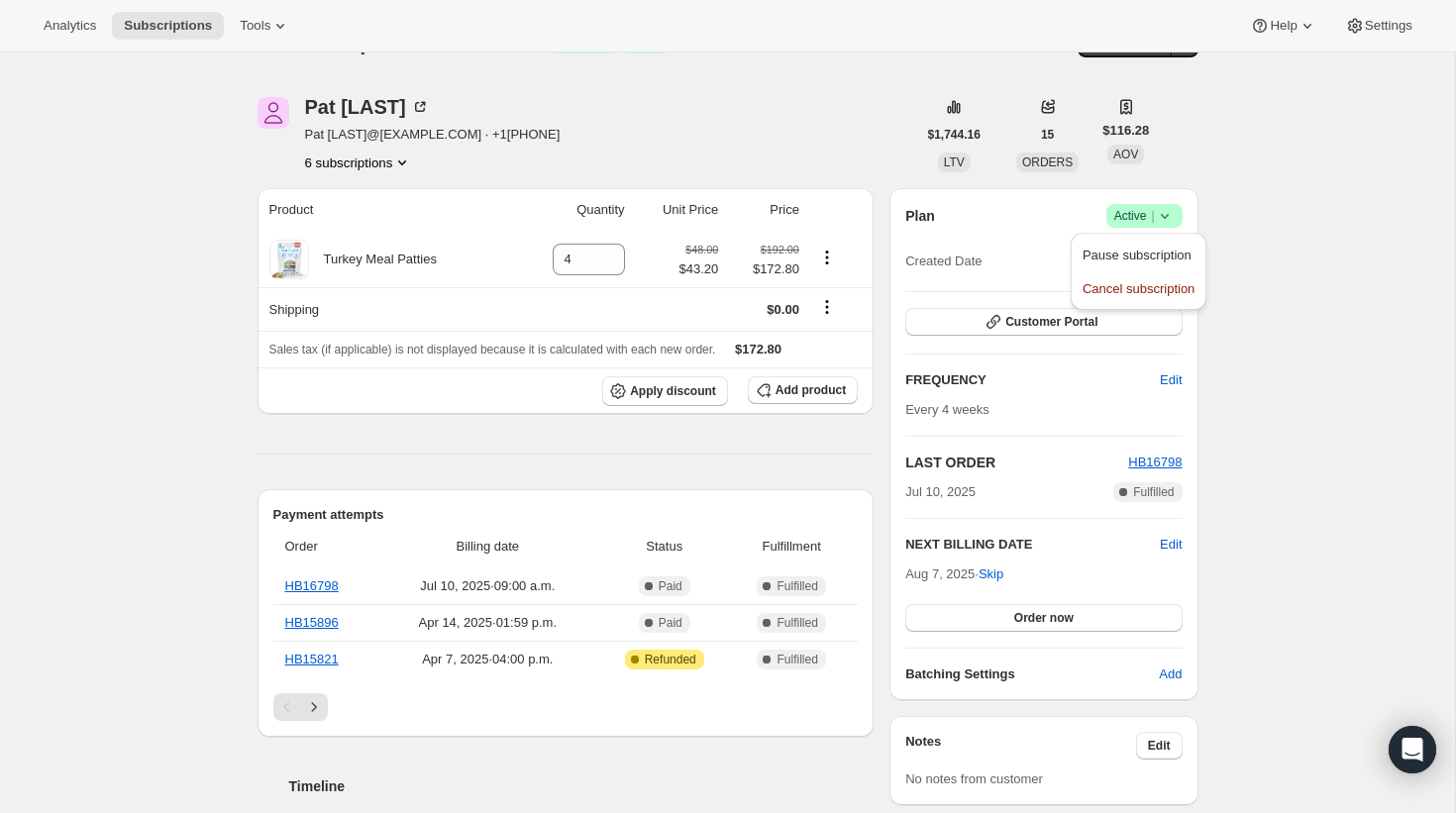 click on "Subscription #18046156996. This page is ready Subscription #18046156996 Success Recurring Success Active Create order Pat   [LAST] [LAST]@[EXAMPLE.COM] · +1[PHONE] 6 subscriptions $1,744.16 LTV 15 ORDERS $116.28 AOV Product Quantity Unit Price Price Turkey Meal Patties 4 $48.00 $43.20 $192.00 $172.80 Shipping $0.00 Sales tax (if applicable) is not displayed because it is calculated with each new order.   $172.80 Apply discount Add product Payment attempts Order Billing date Status Fulfillment HB16798 Jul 10, 2025  ·  09:00 a.m.  Complete Paid  Complete Fulfilled HB15896 Apr 14, 2025  ·  01:59 p.m.  Complete Paid  Complete Fulfilled HB15821 Apr 7, 2025  ·  04:00 p.m. Attention Complete Refunded  Complete Fulfilled Timeline Aug 3, 2025 Pat [LAST] updated quantity of Beef Meal Patties from 2 to 4 via Customer Portal 08:27 a.m. Aug 2, 2025 Subscription reminder email sent via Awtomic SMS, Klaviyo. 09:00 a.m. Jul 10, 2025 Triggered Shopify flow event for successful billing attempt. 09:00 a.m. Plan" at bounding box center [727, 830] 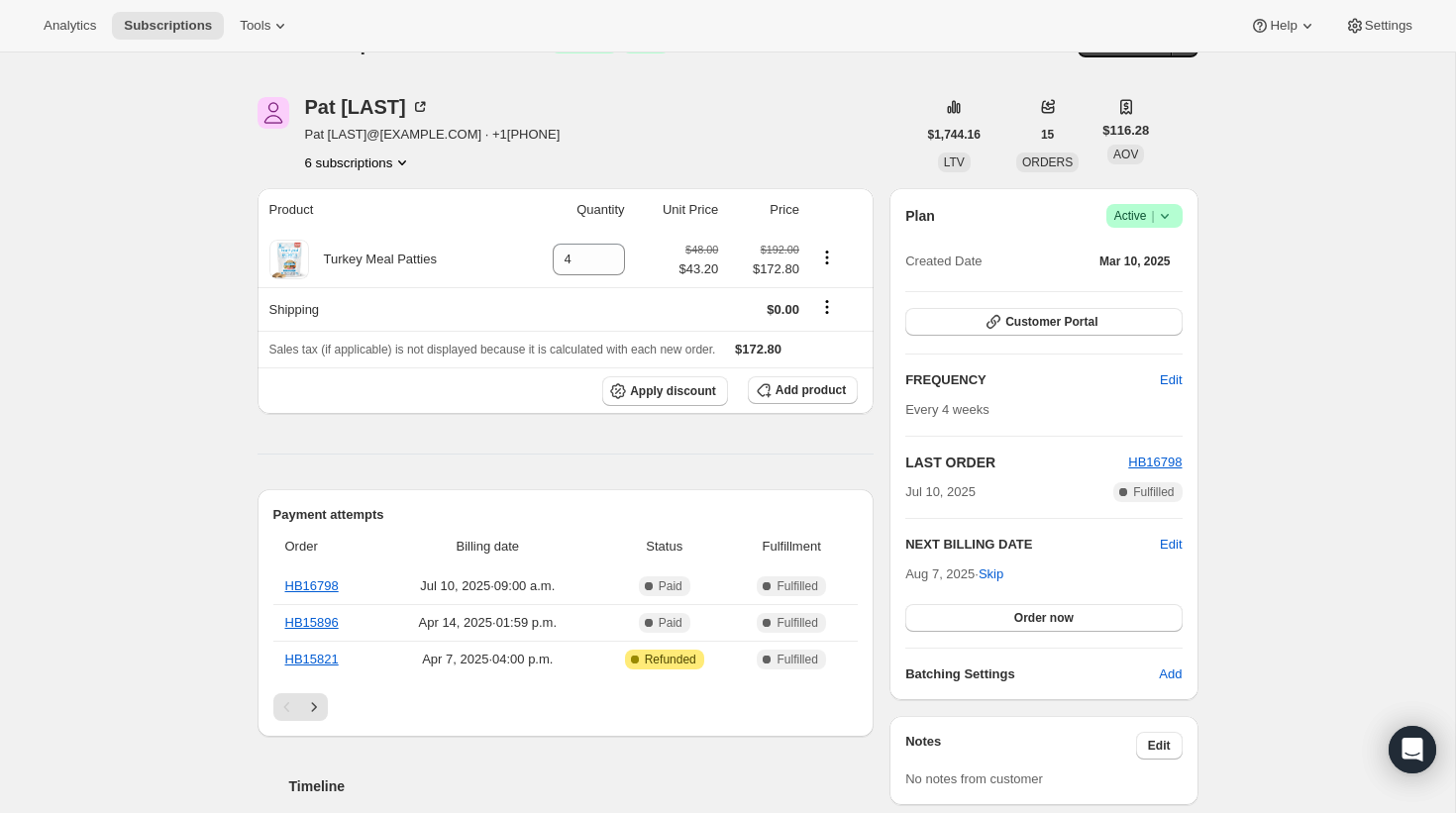 click 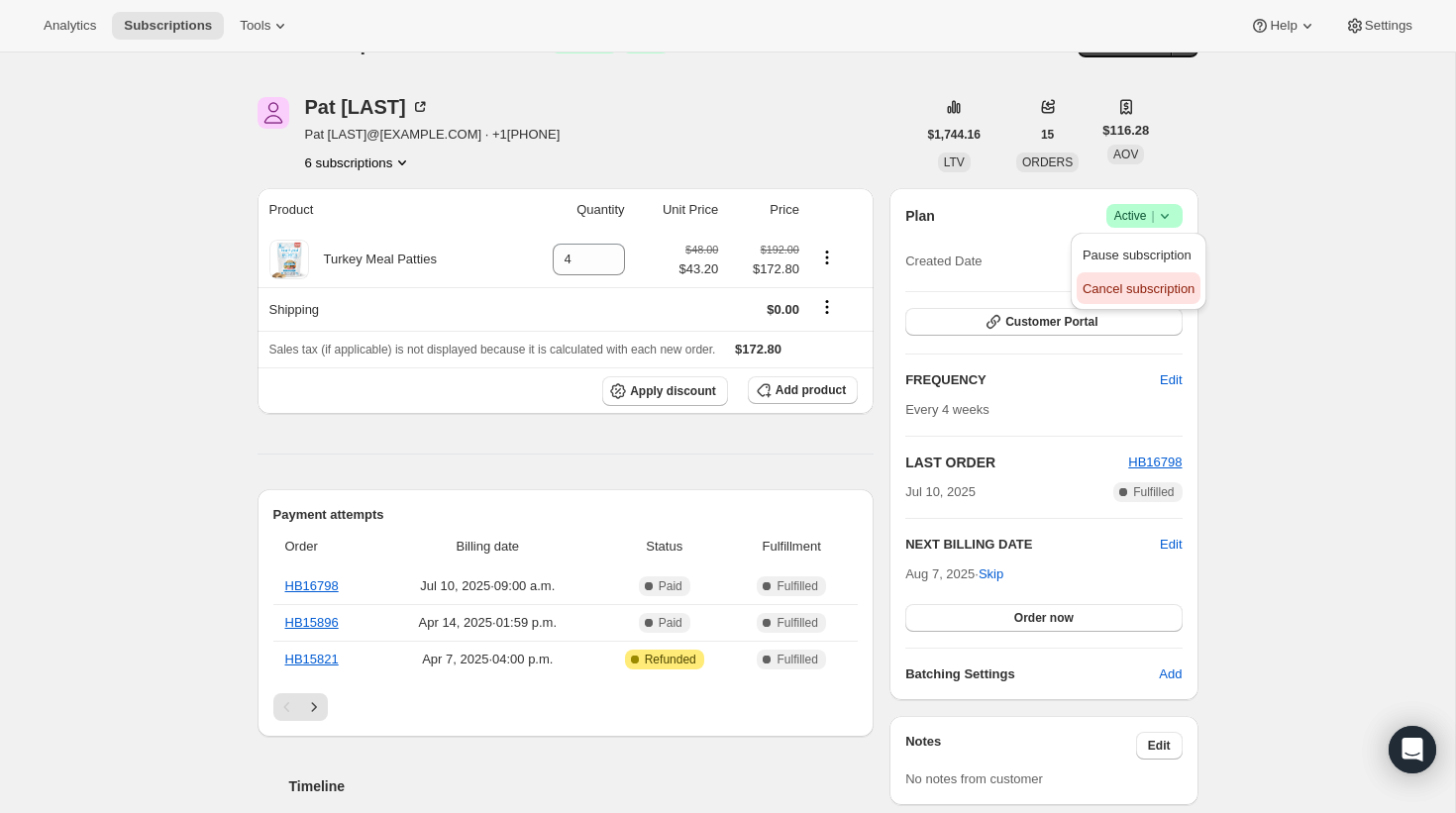 click on "Cancel subscription" at bounding box center [1138, 288] 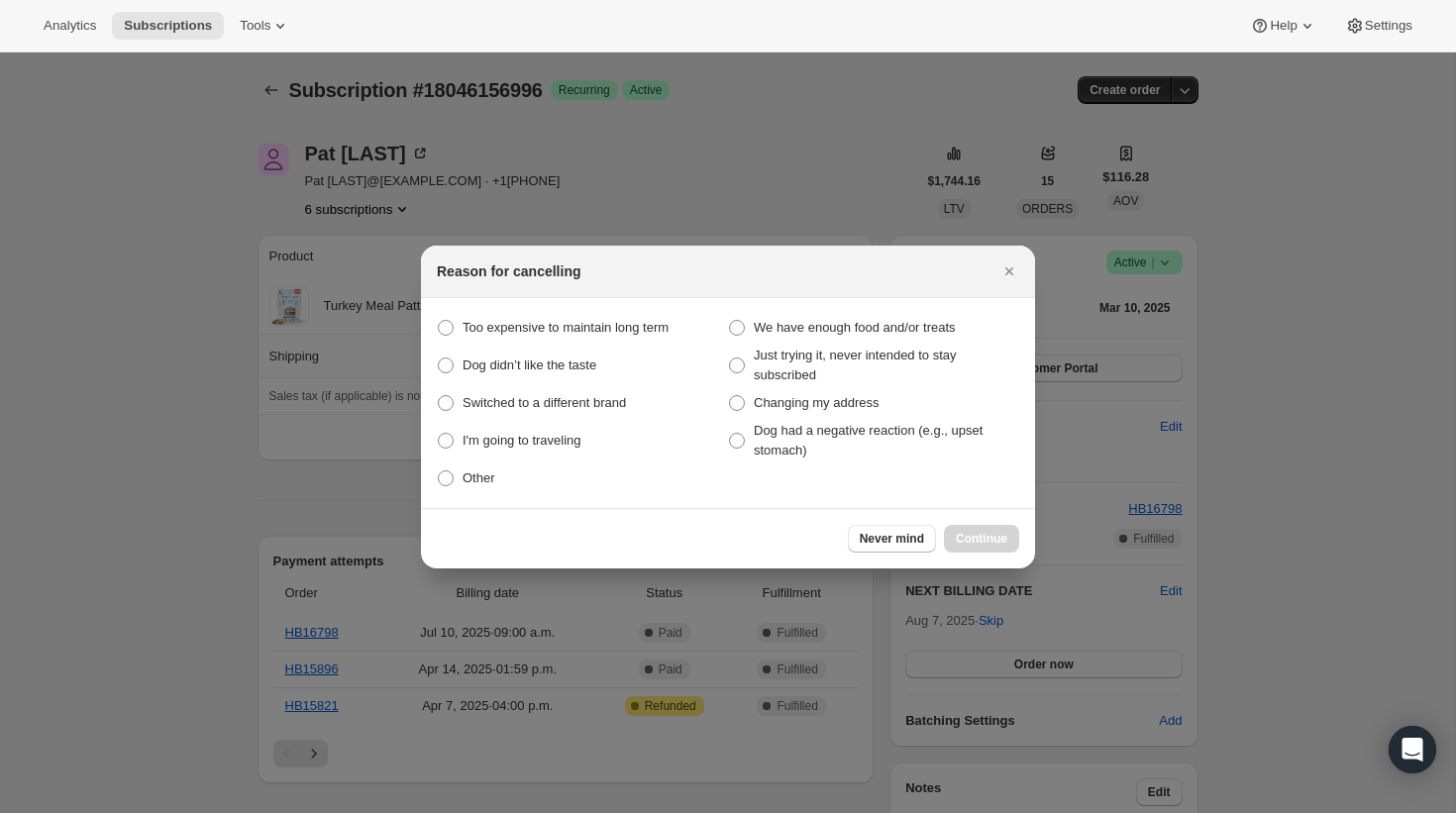 scroll, scrollTop: 0, scrollLeft: 0, axis: both 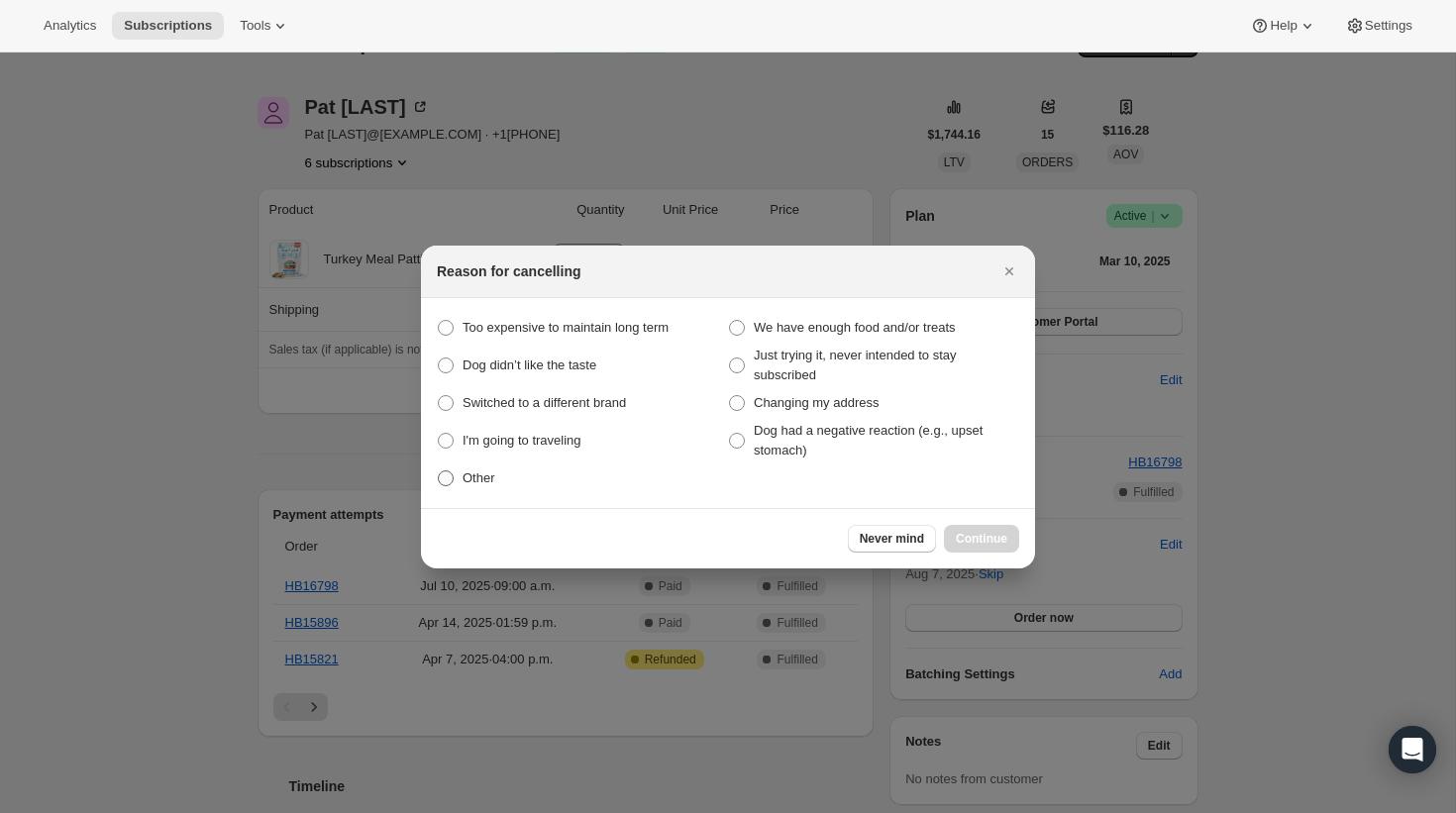 click on "Other" at bounding box center [582, 478] 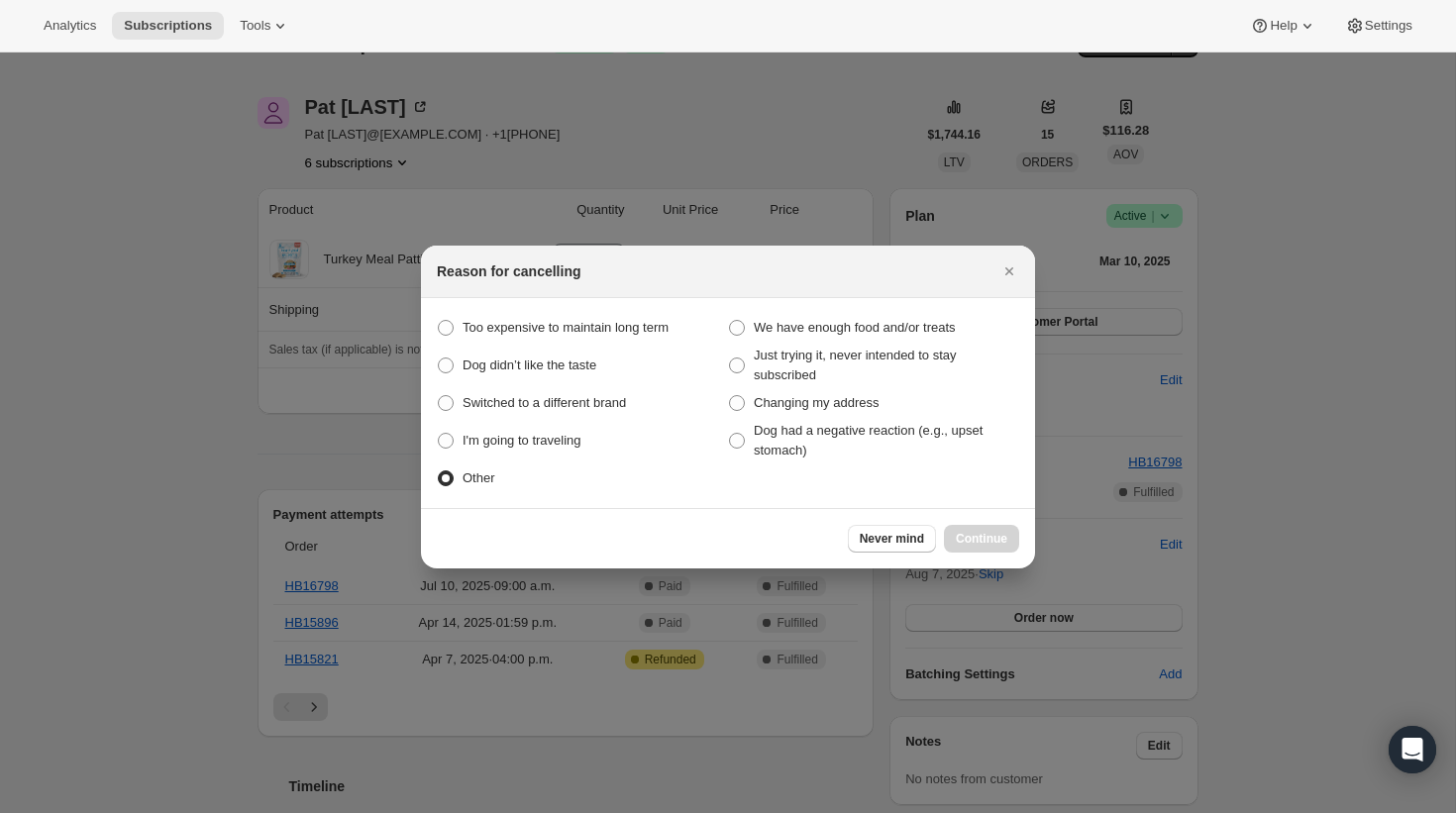 radio on "true" 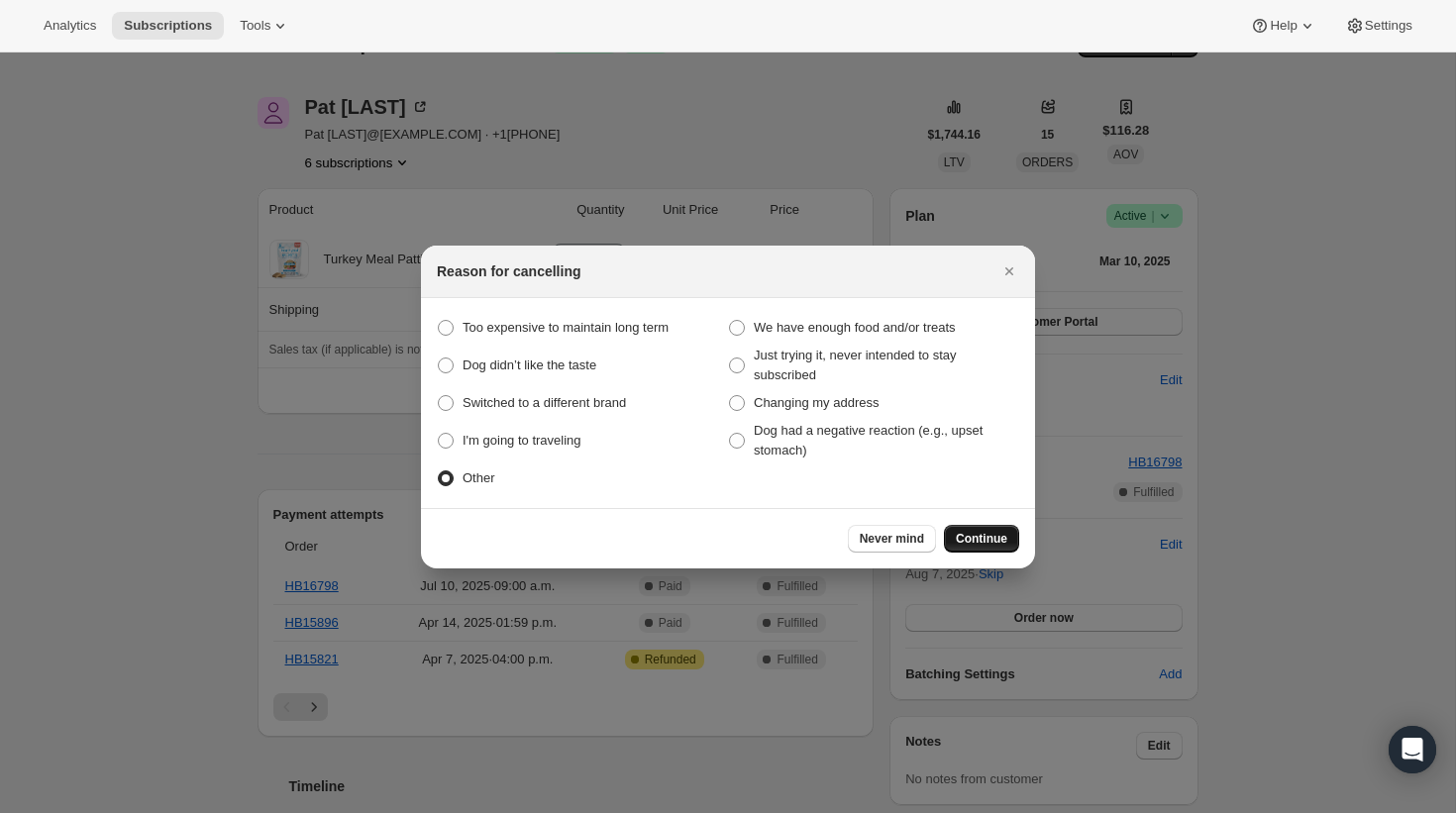 click on "Continue" at bounding box center (982, 539) 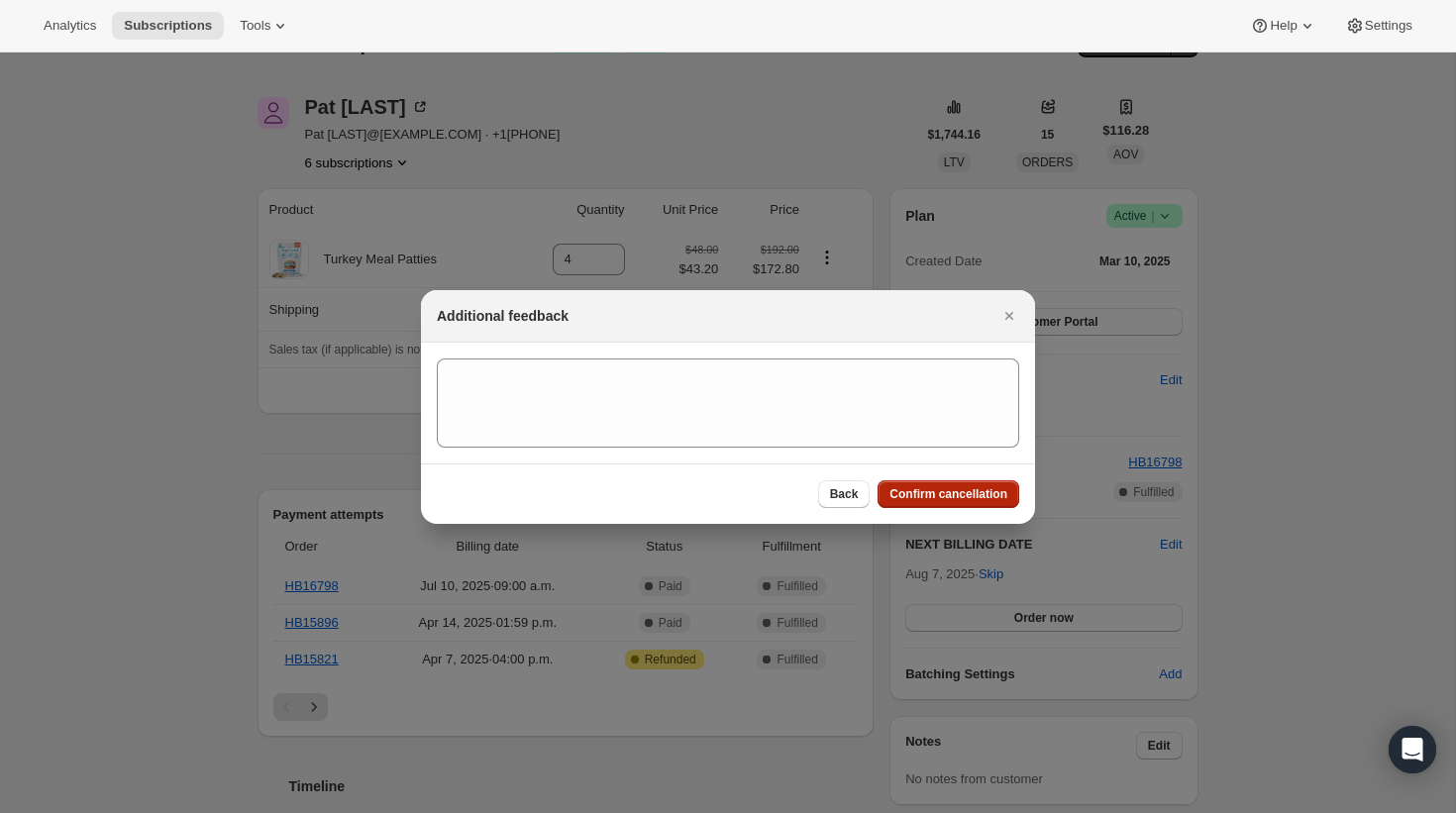 click on "Confirm cancellation" at bounding box center (948, 494) 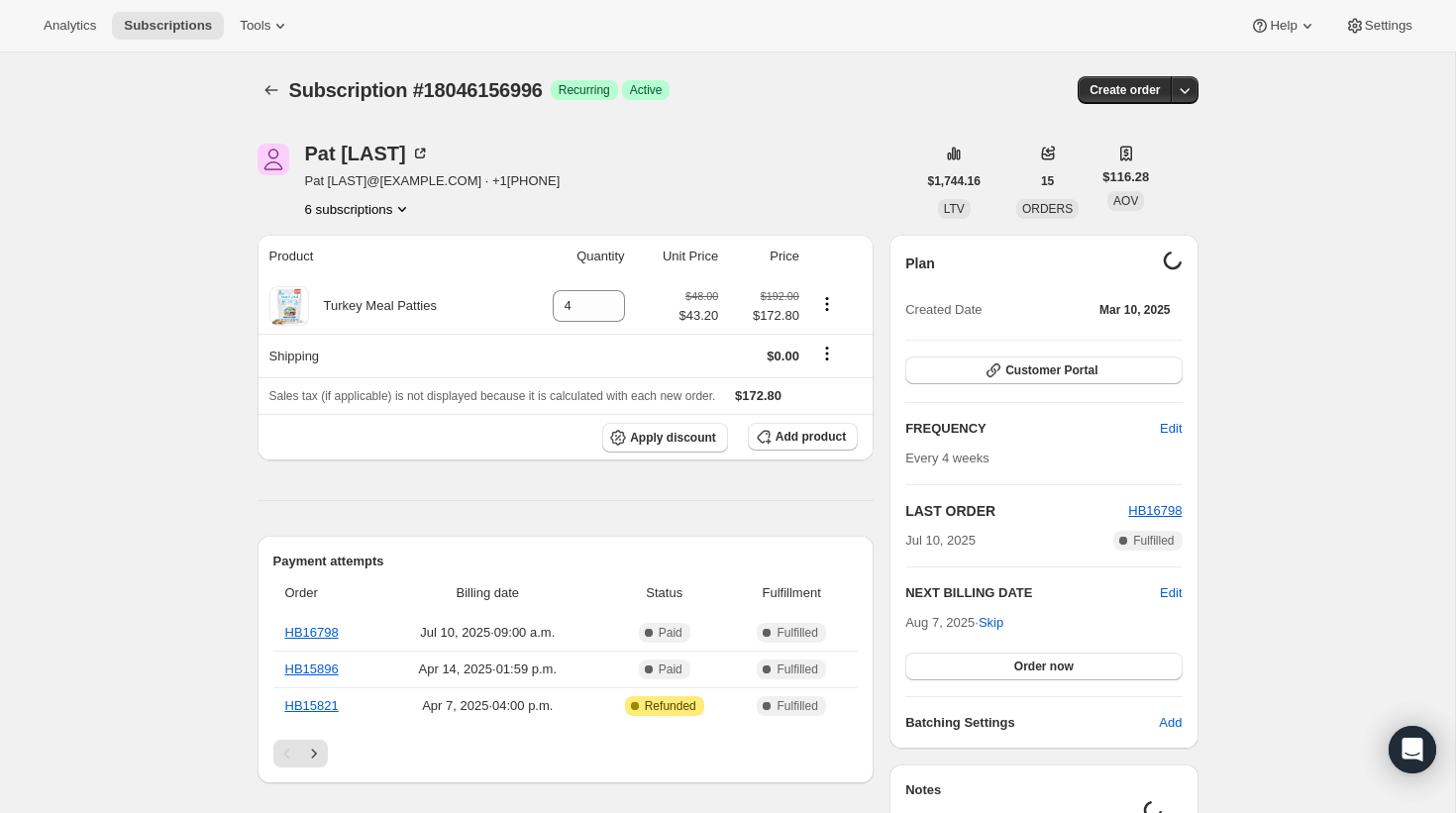 scroll, scrollTop: 47, scrollLeft: 0, axis: vertical 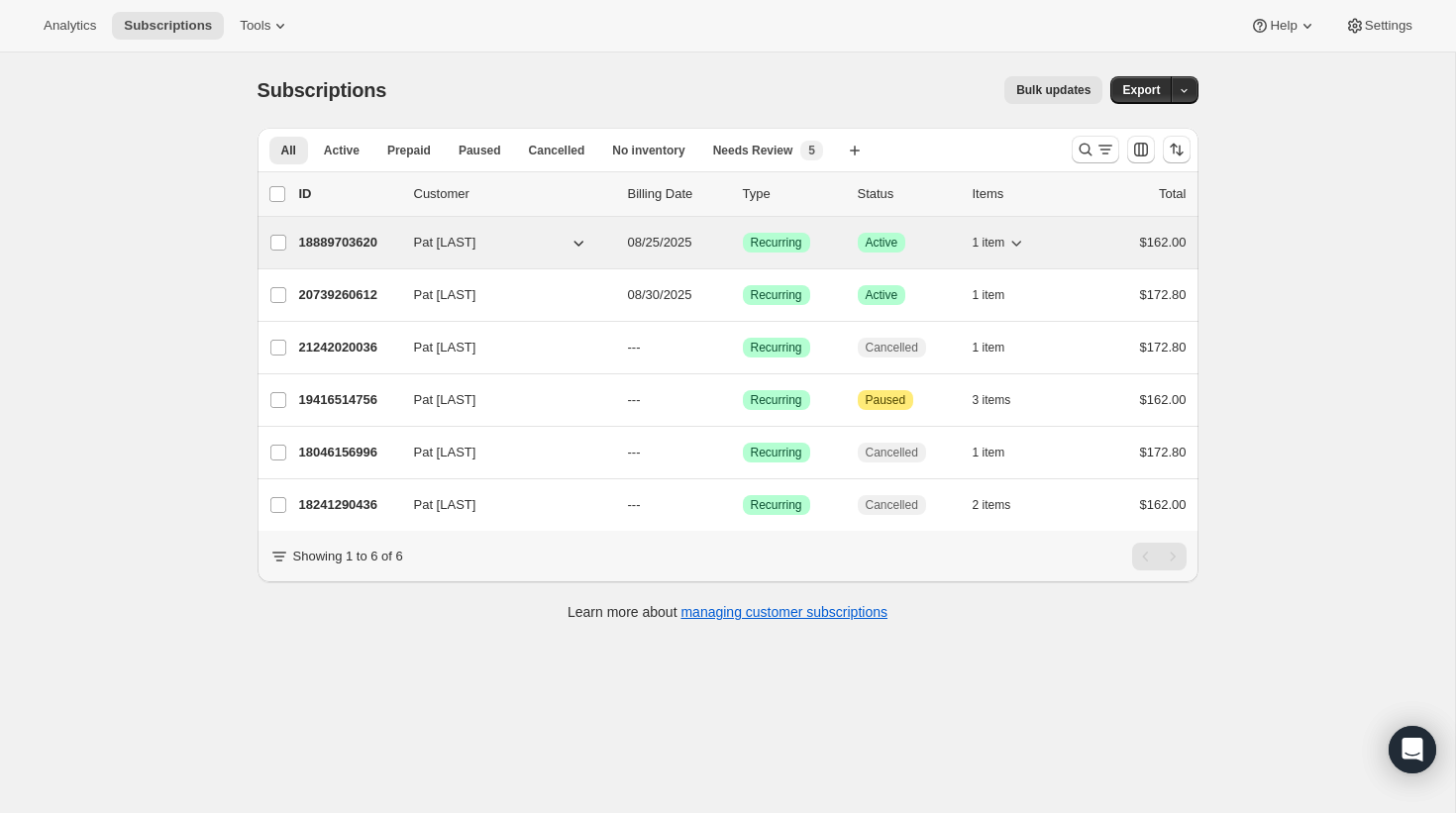 click on "18889703620" at bounding box center [349, 243] 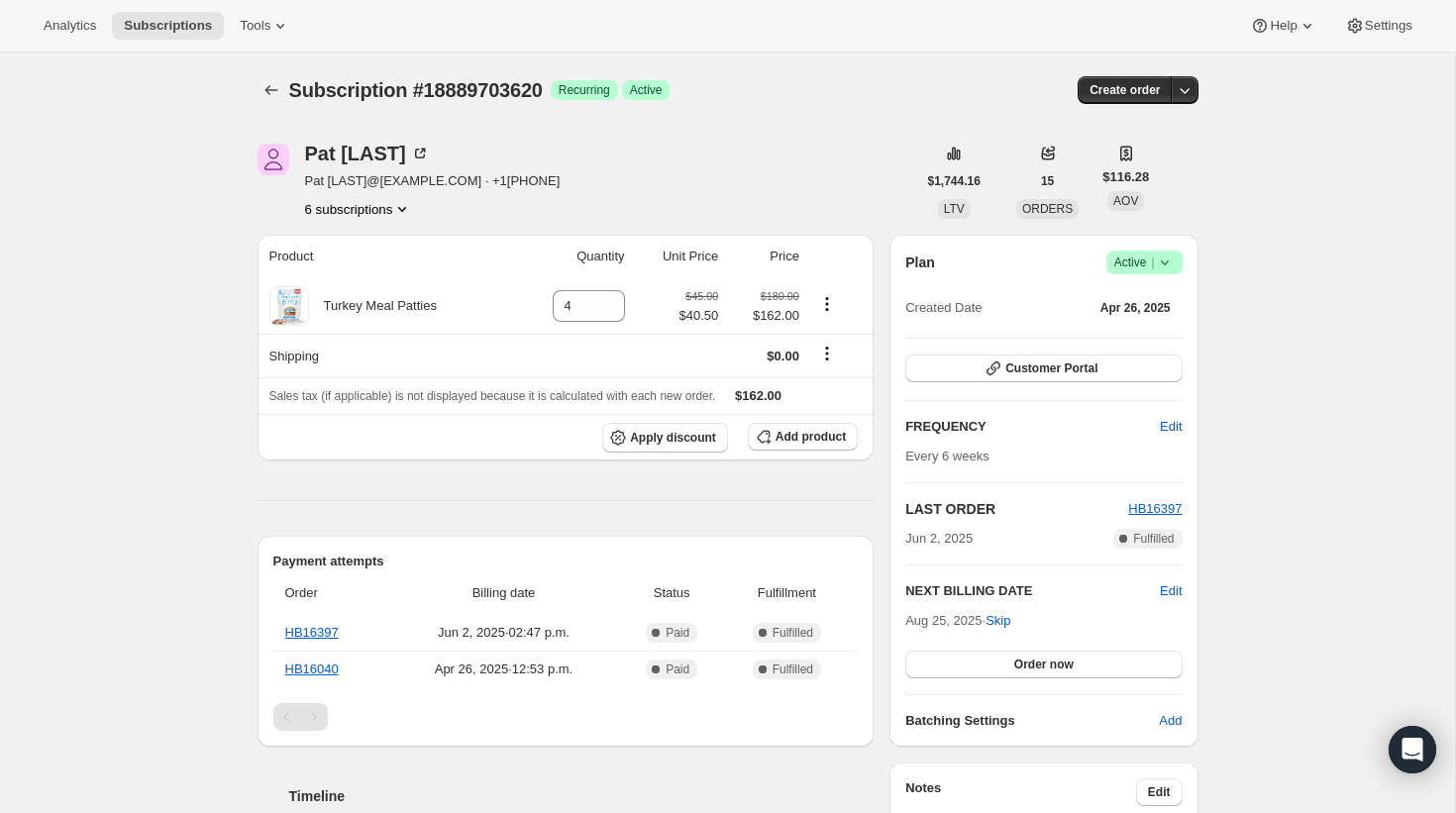 click 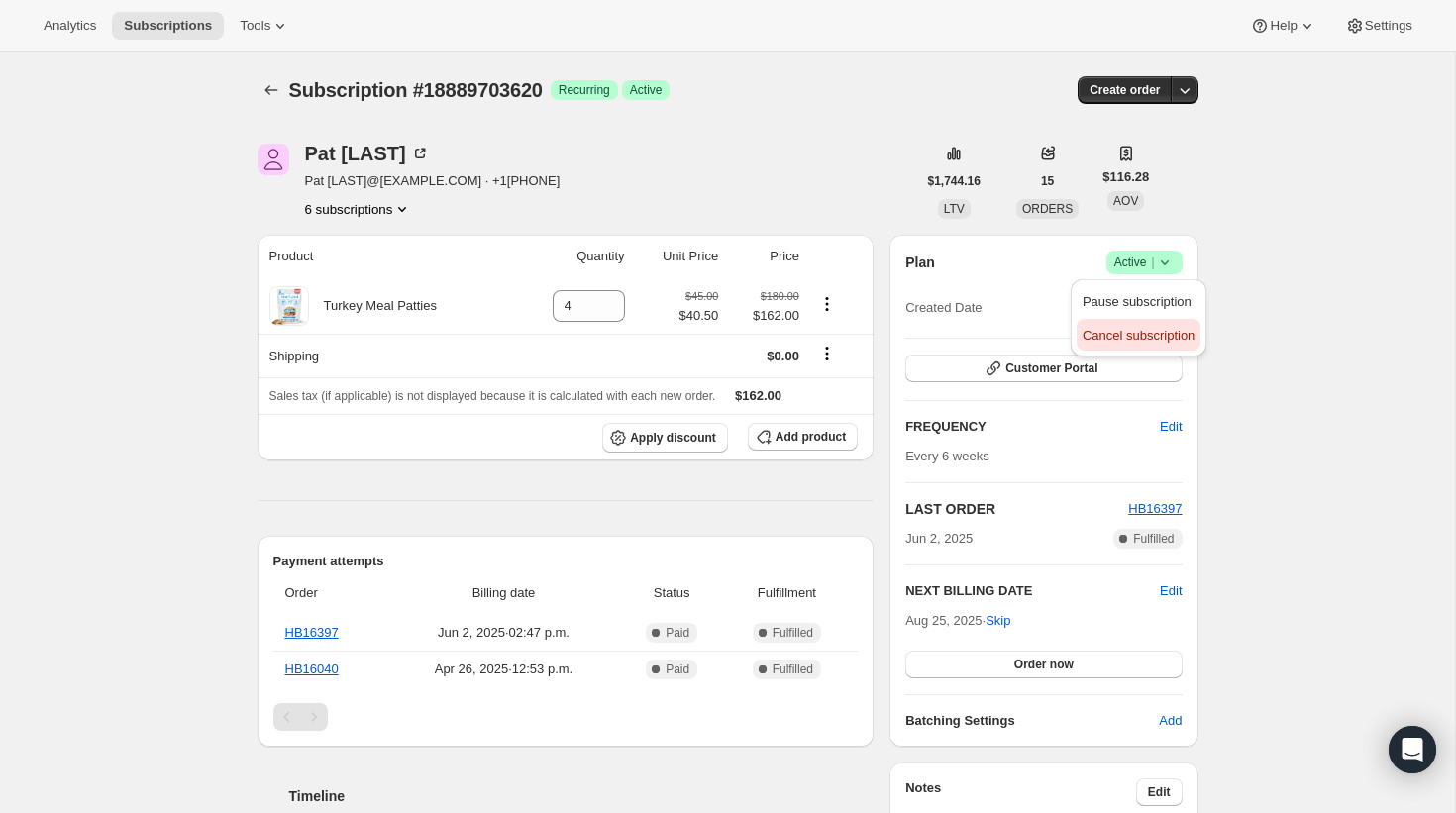 click on "Cancel subscription" at bounding box center [1138, 335] 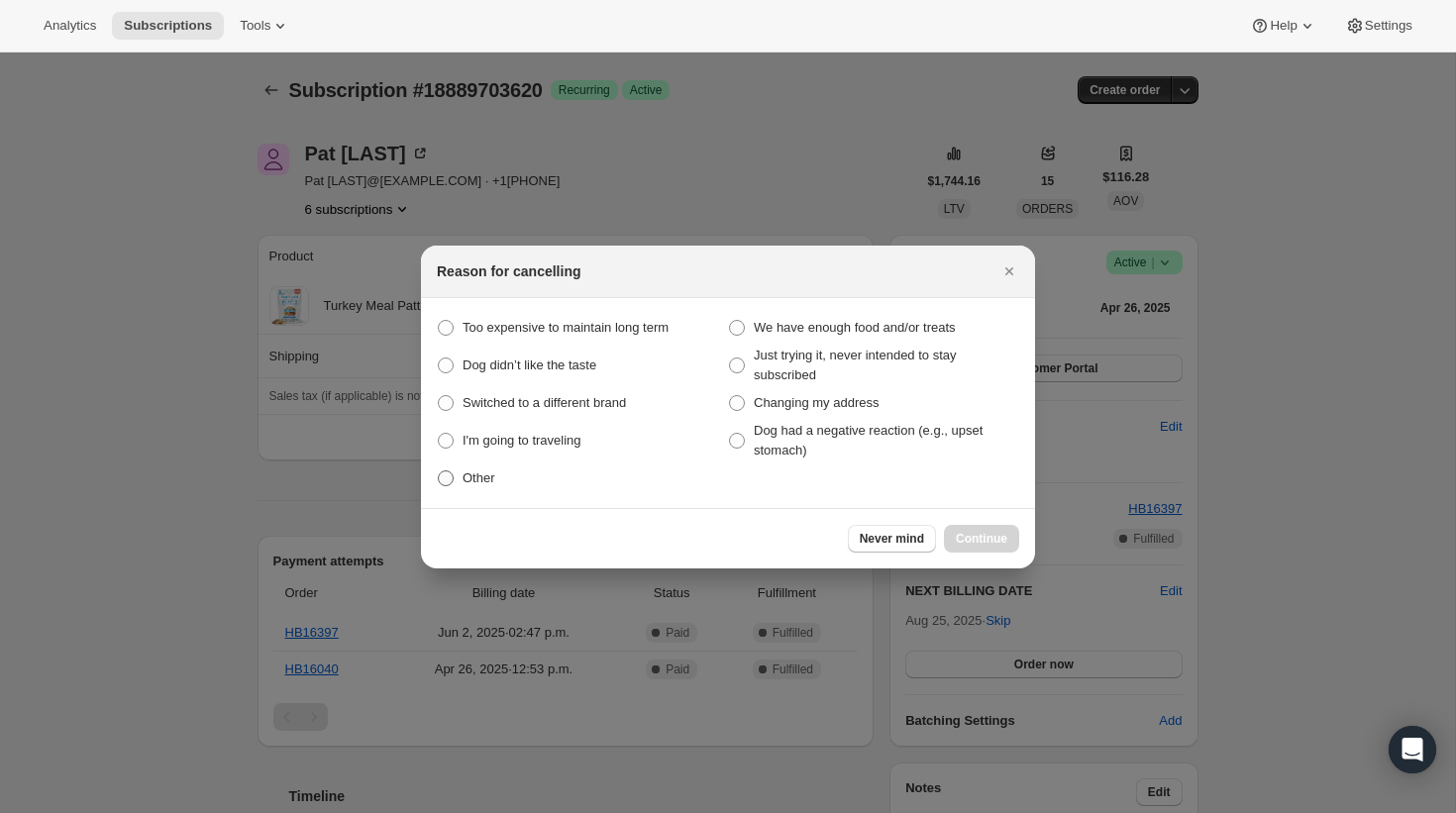 click on "Other" at bounding box center (478, 477) 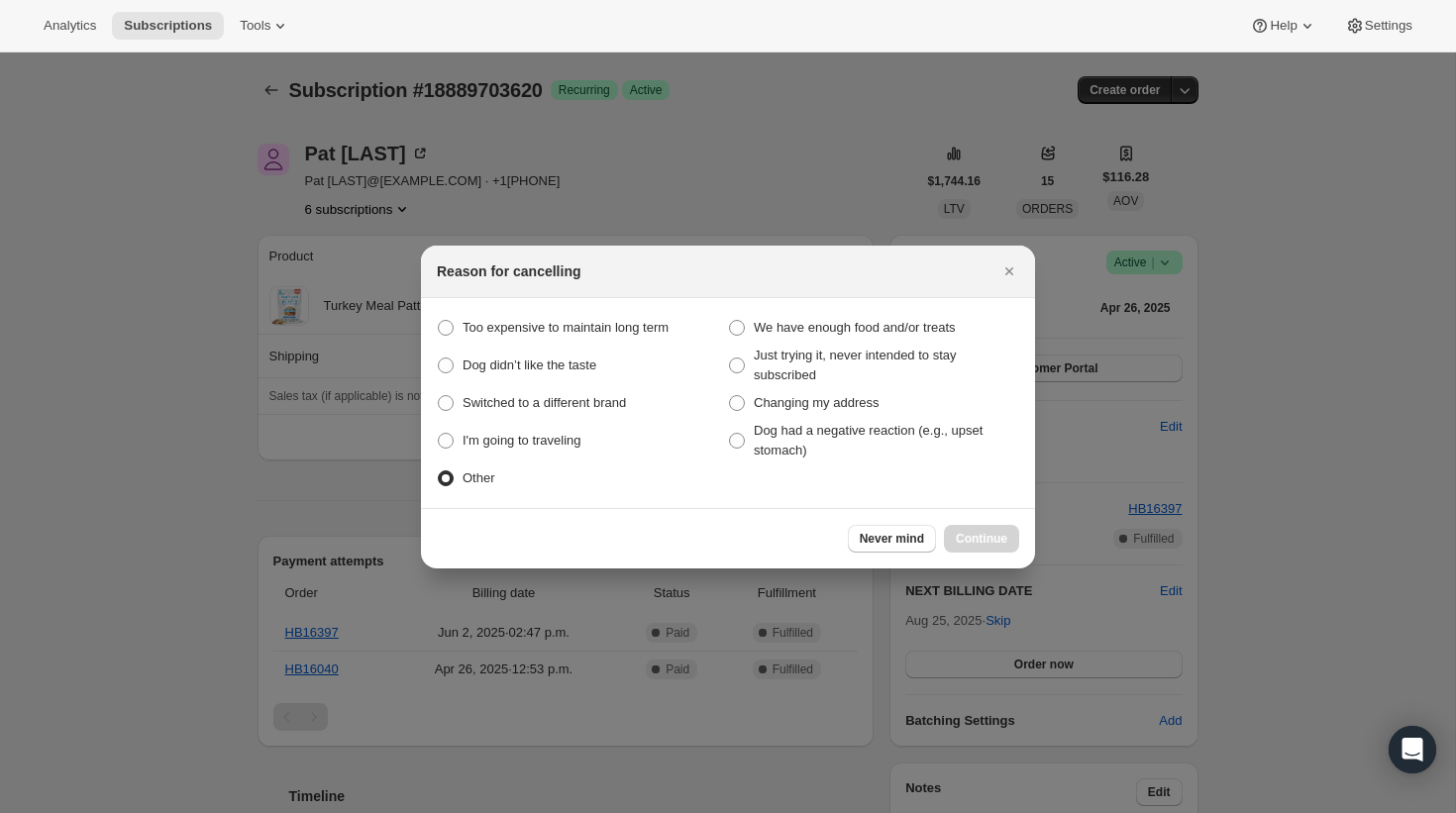 radio on "true" 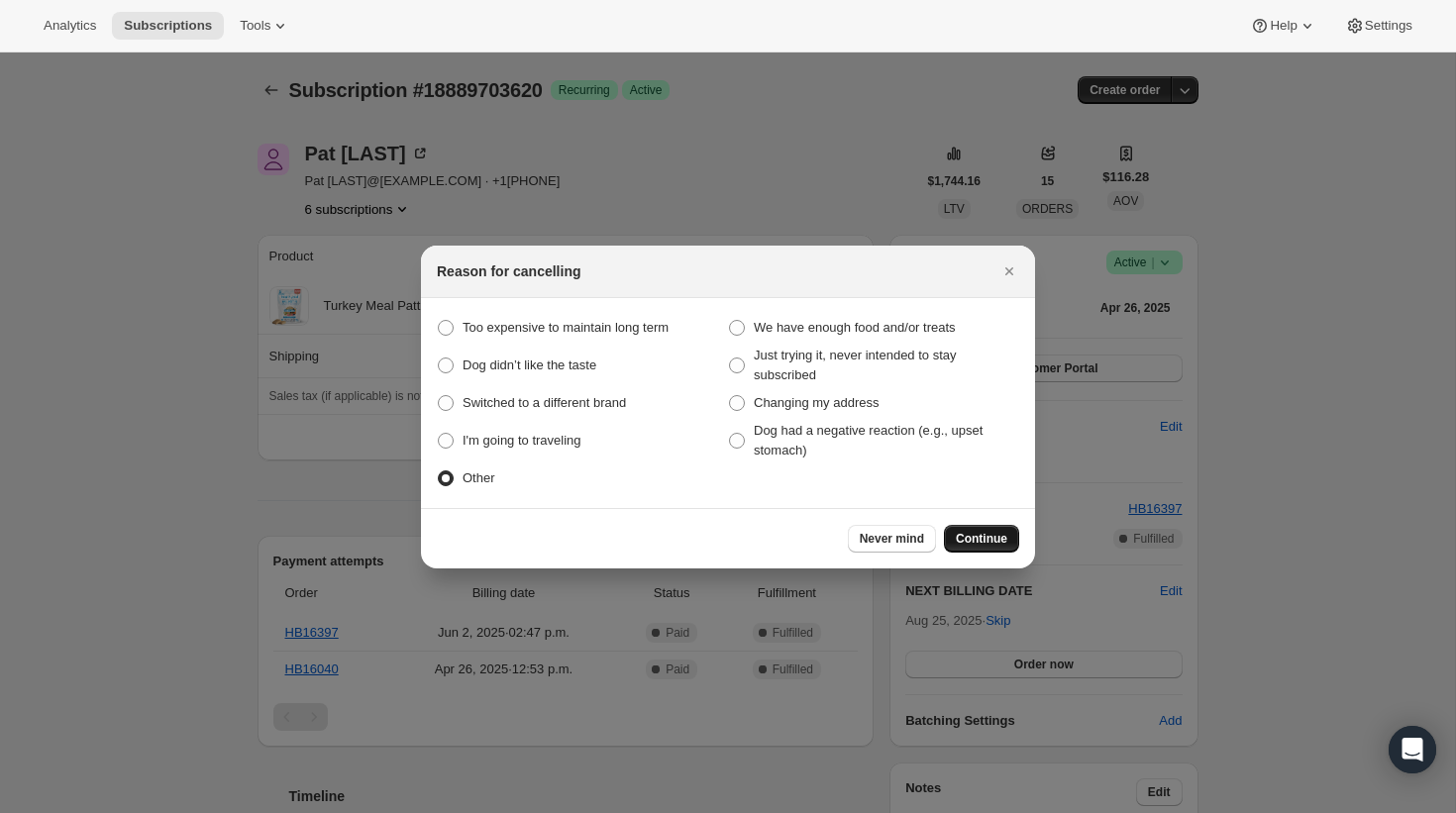 click on "Continue" at bounding box center (982, 539) 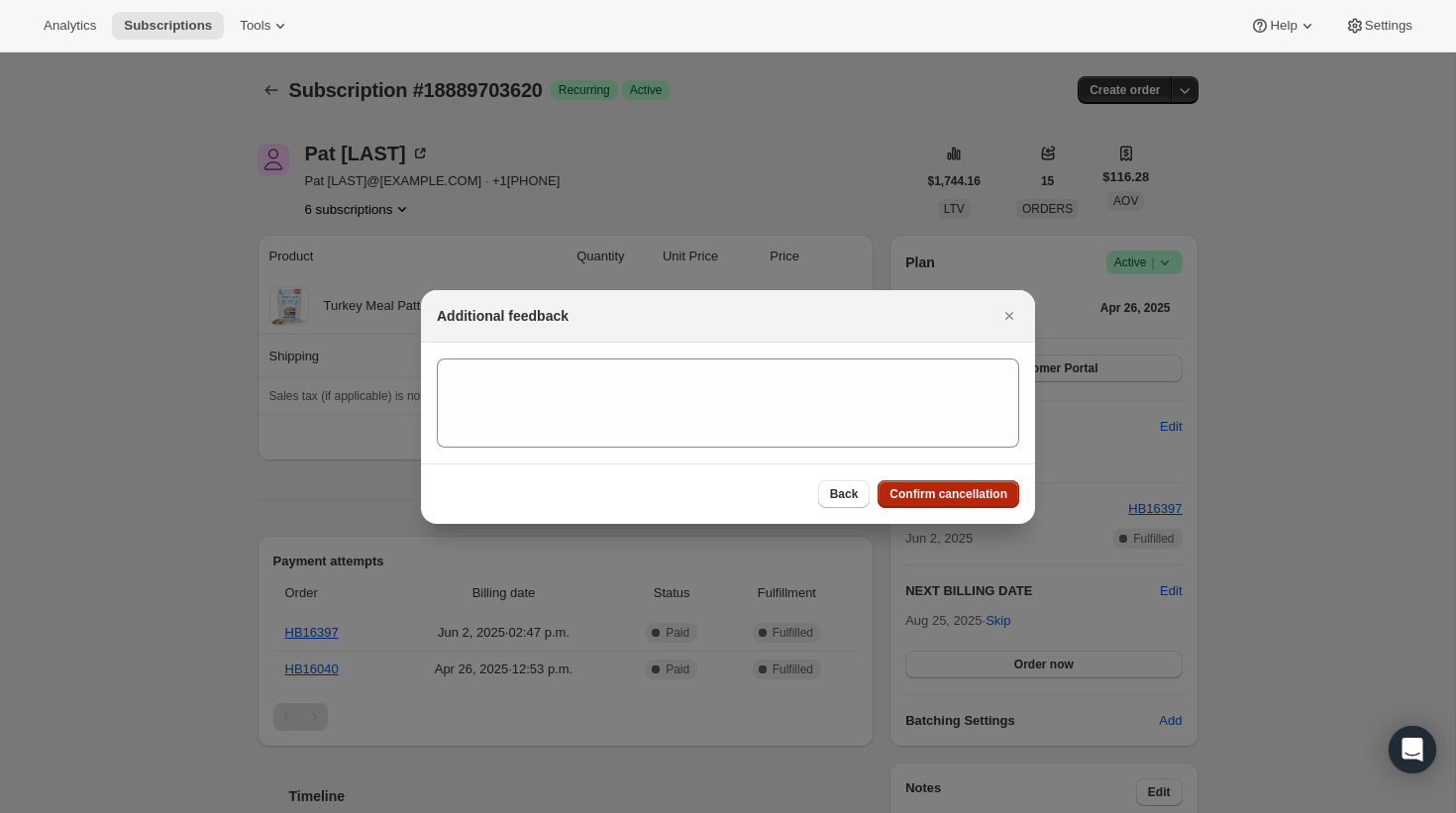 click on "Confirm cancellation" at bounding box center [948, 494] 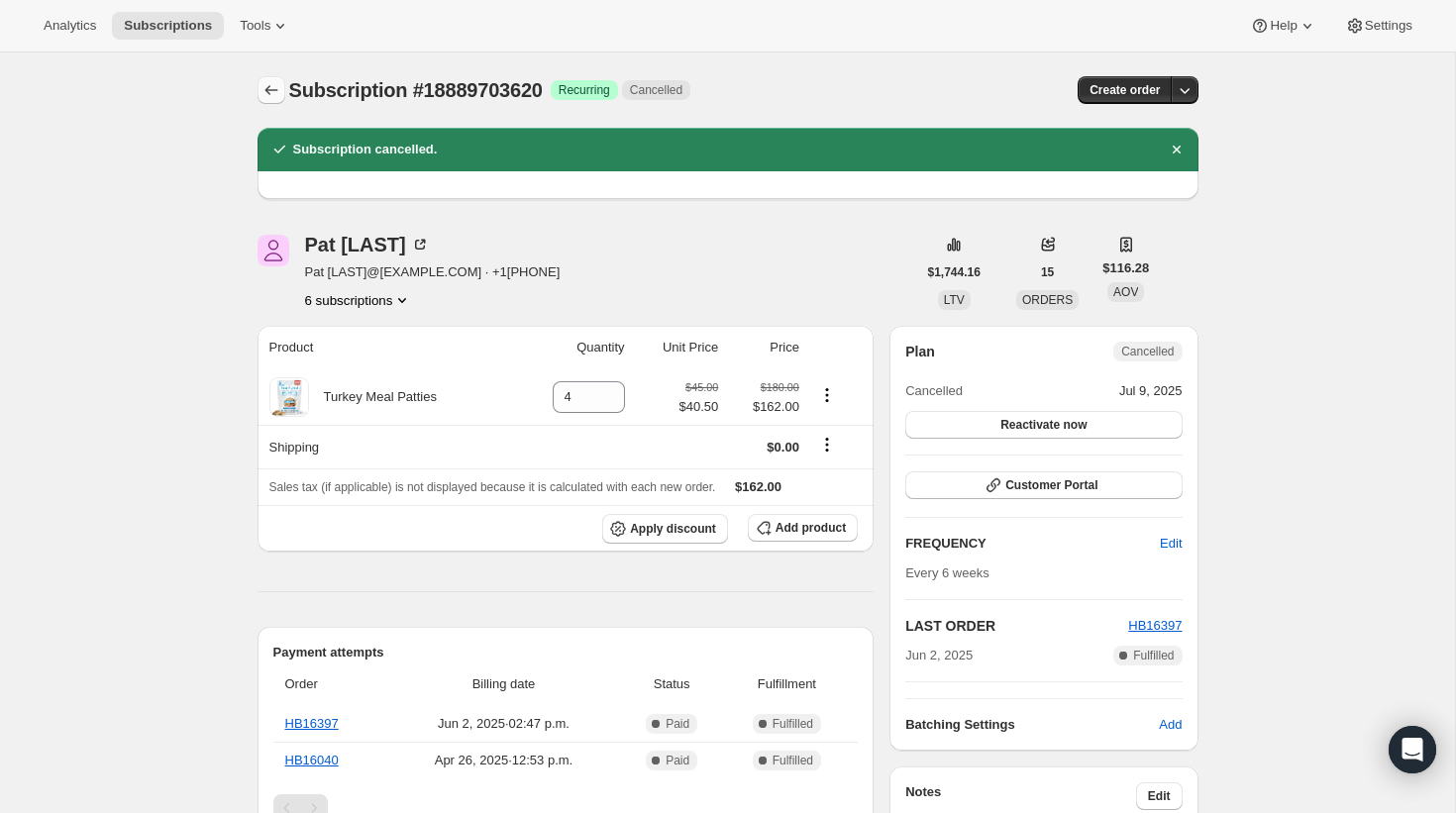 click 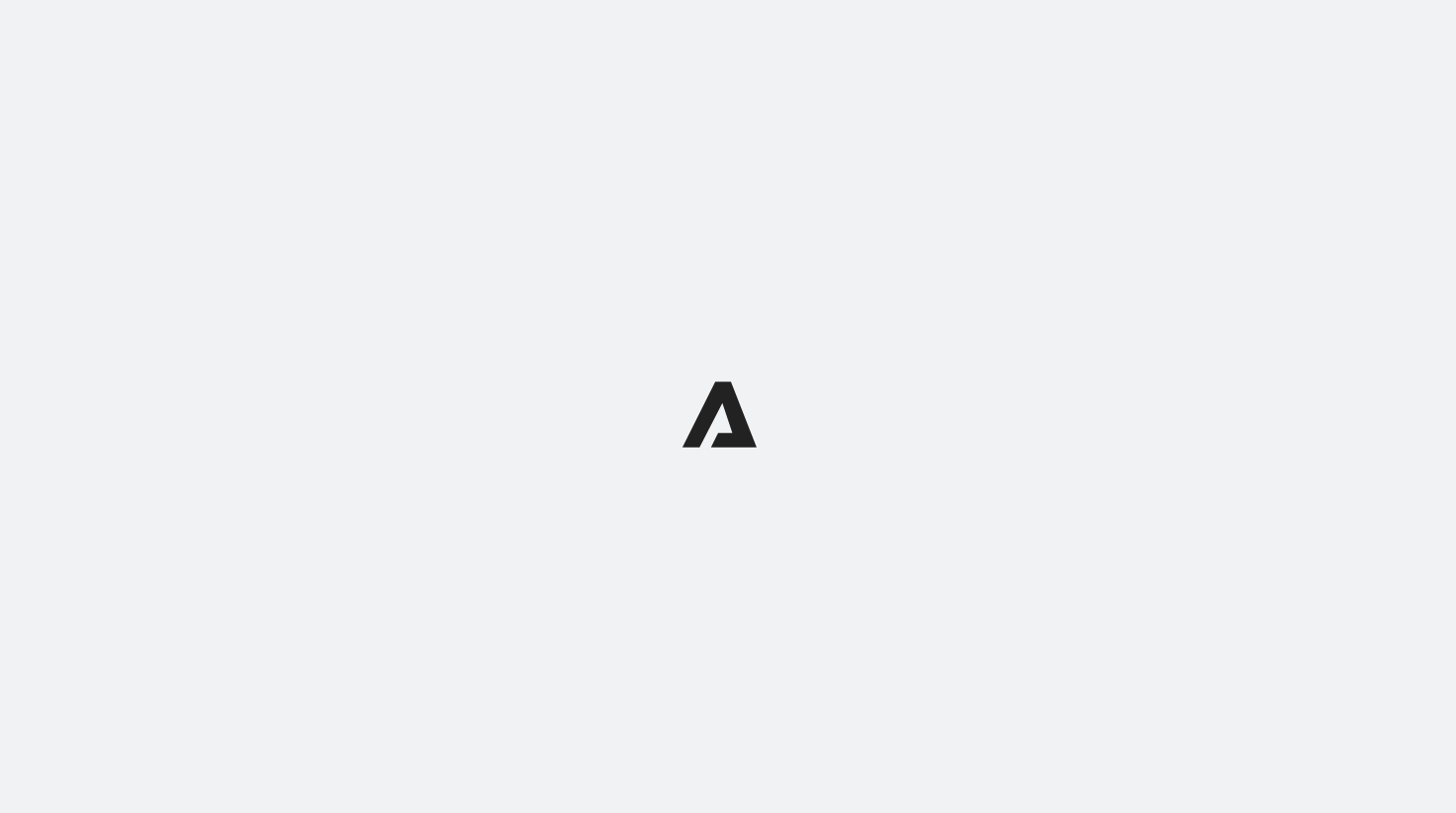 scroll, scrollTop: 0, scrollLeft: 0, axis: both 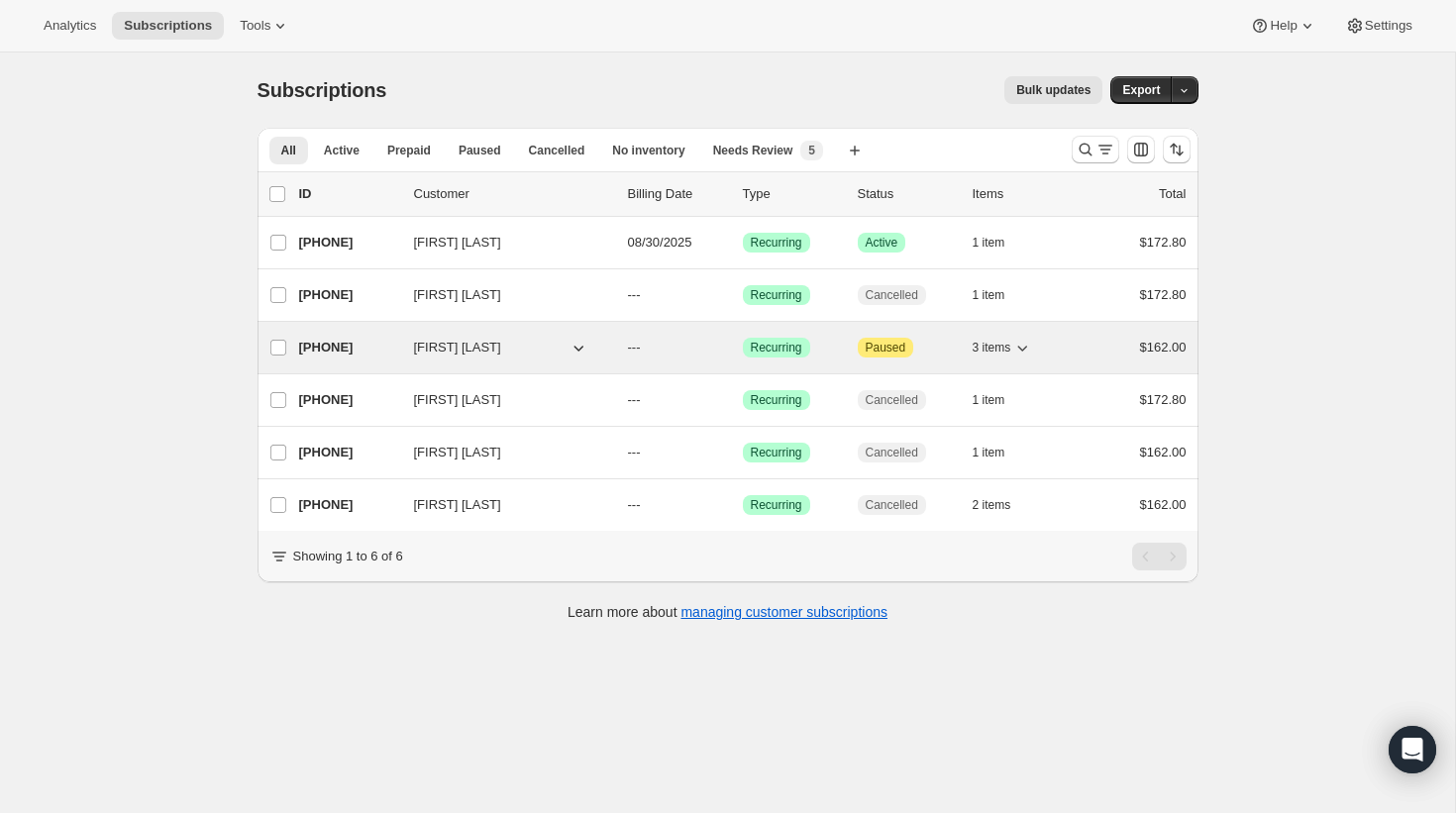 click on "19416514756" at bounding box center (349, 348) 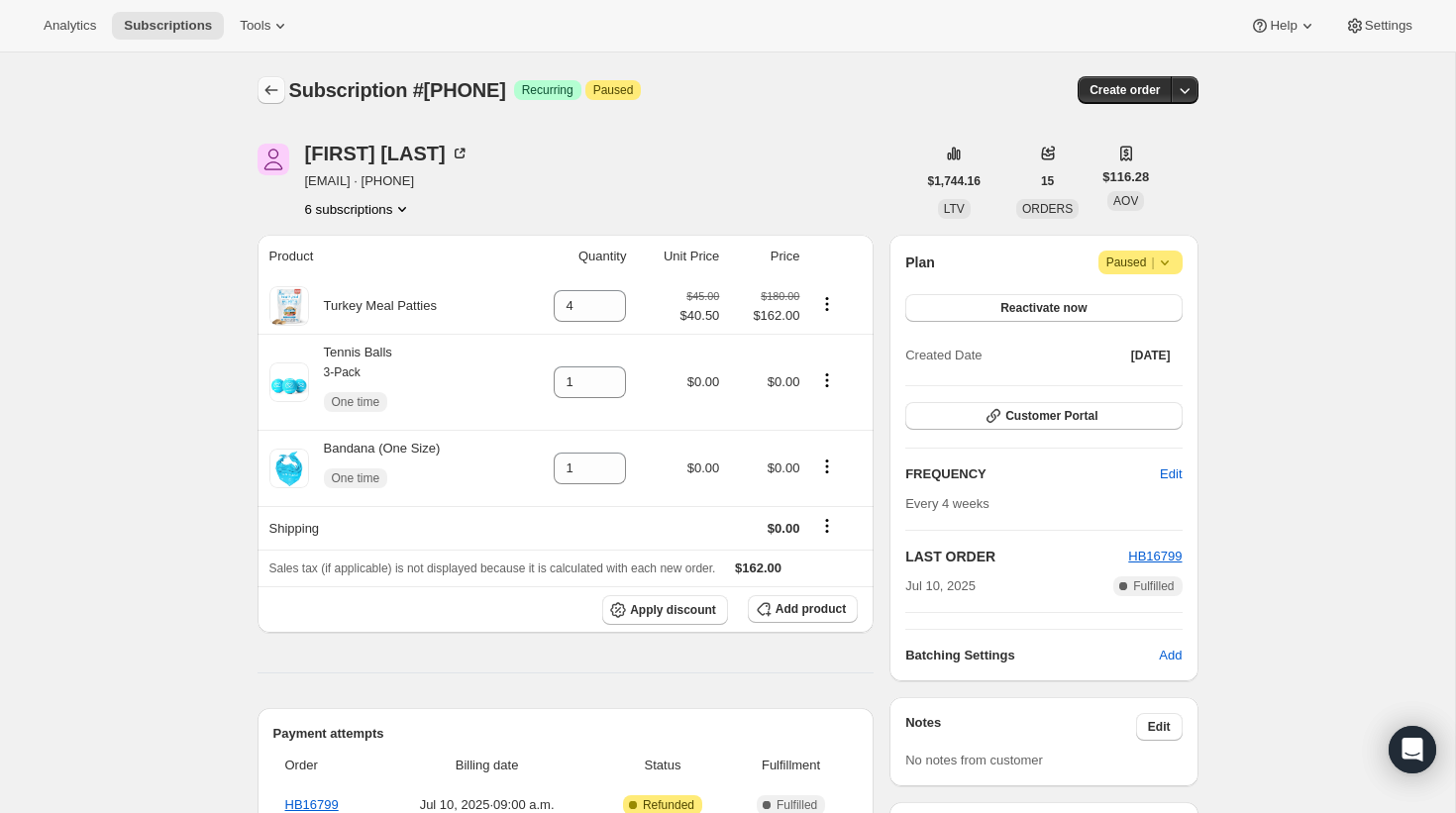 click 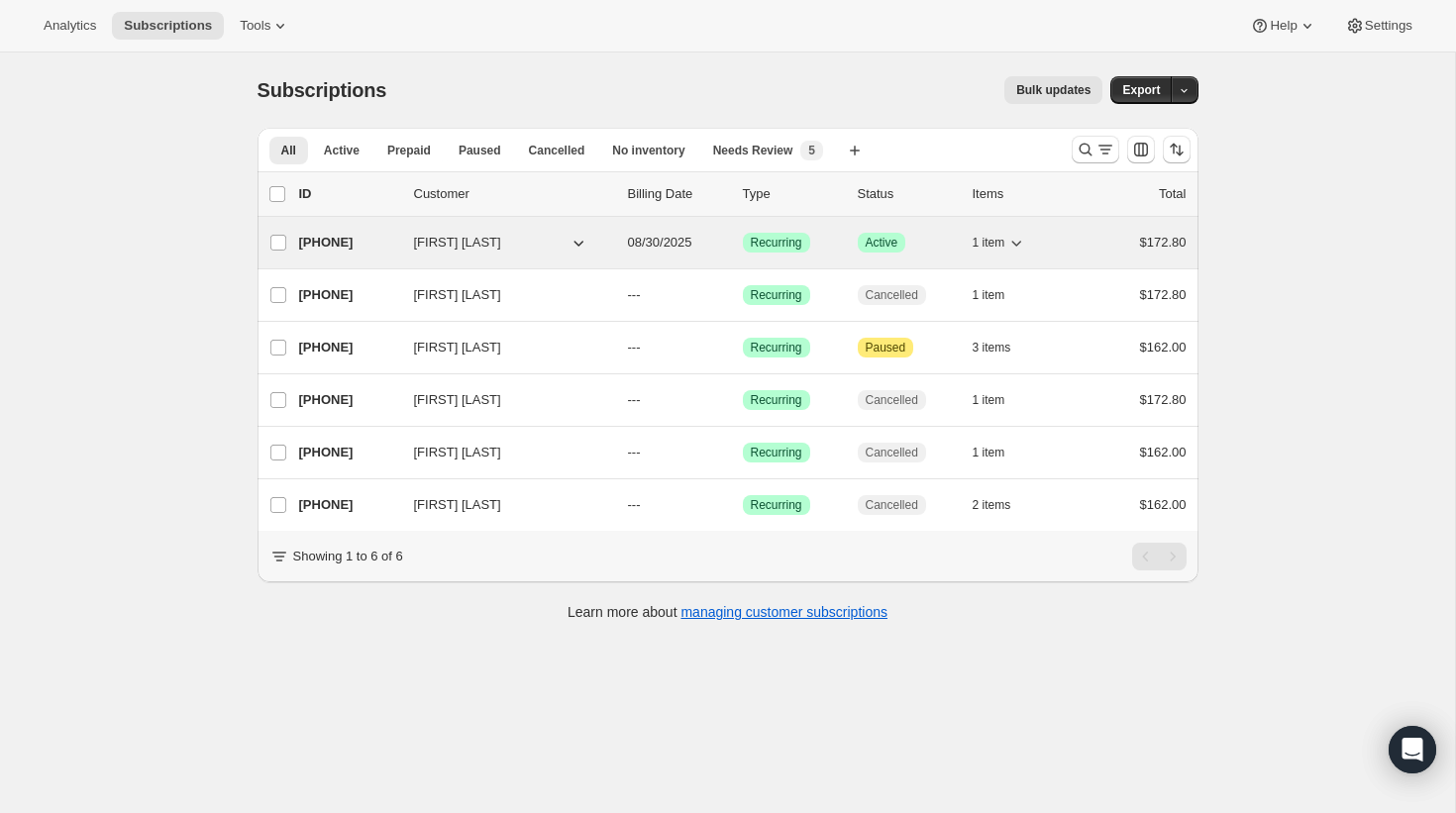 click on "20739260612" at bounding box center [349, 243] 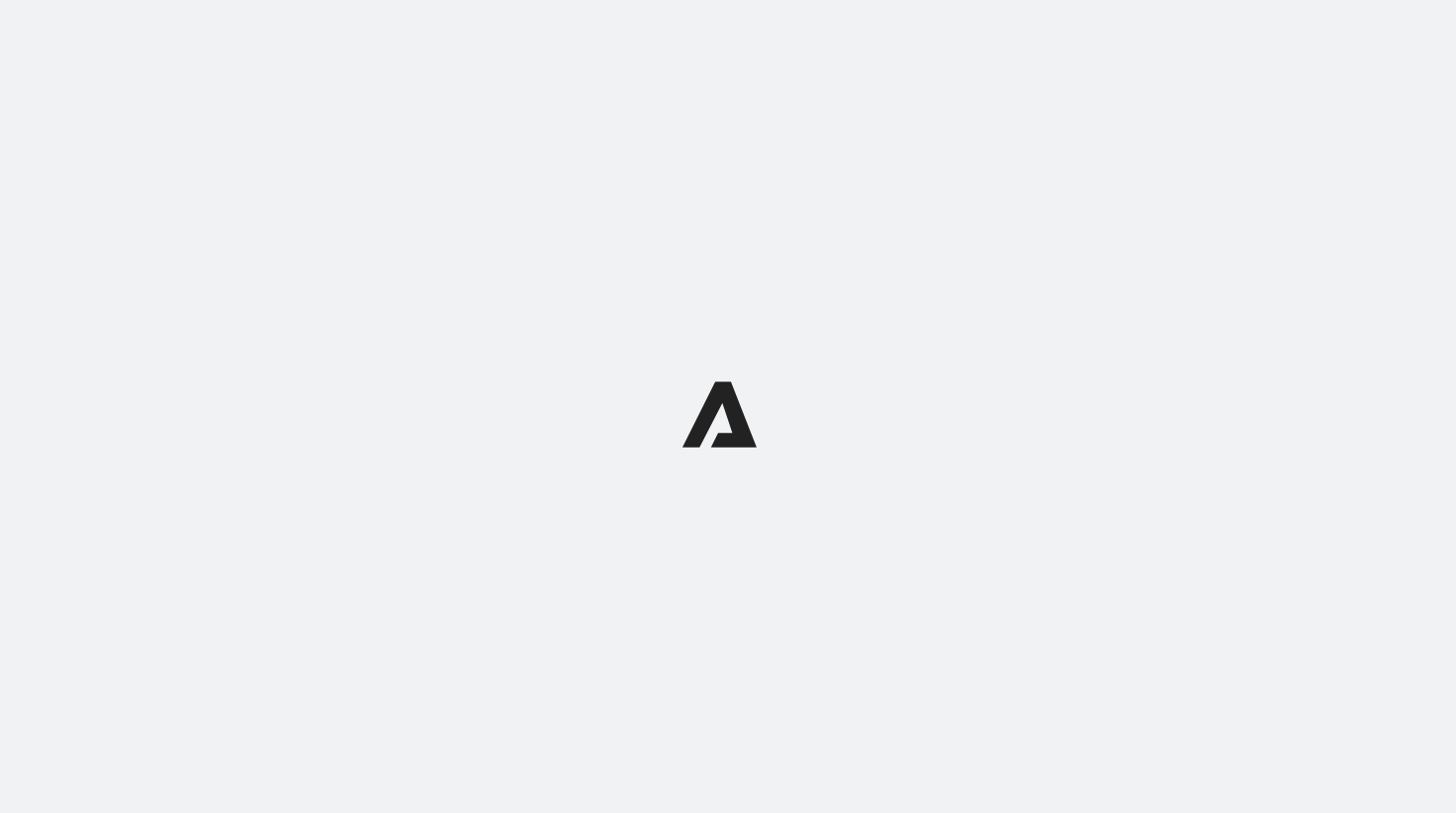 scroll, scrollTop: 0, scrollLeft: 0, axis: both 